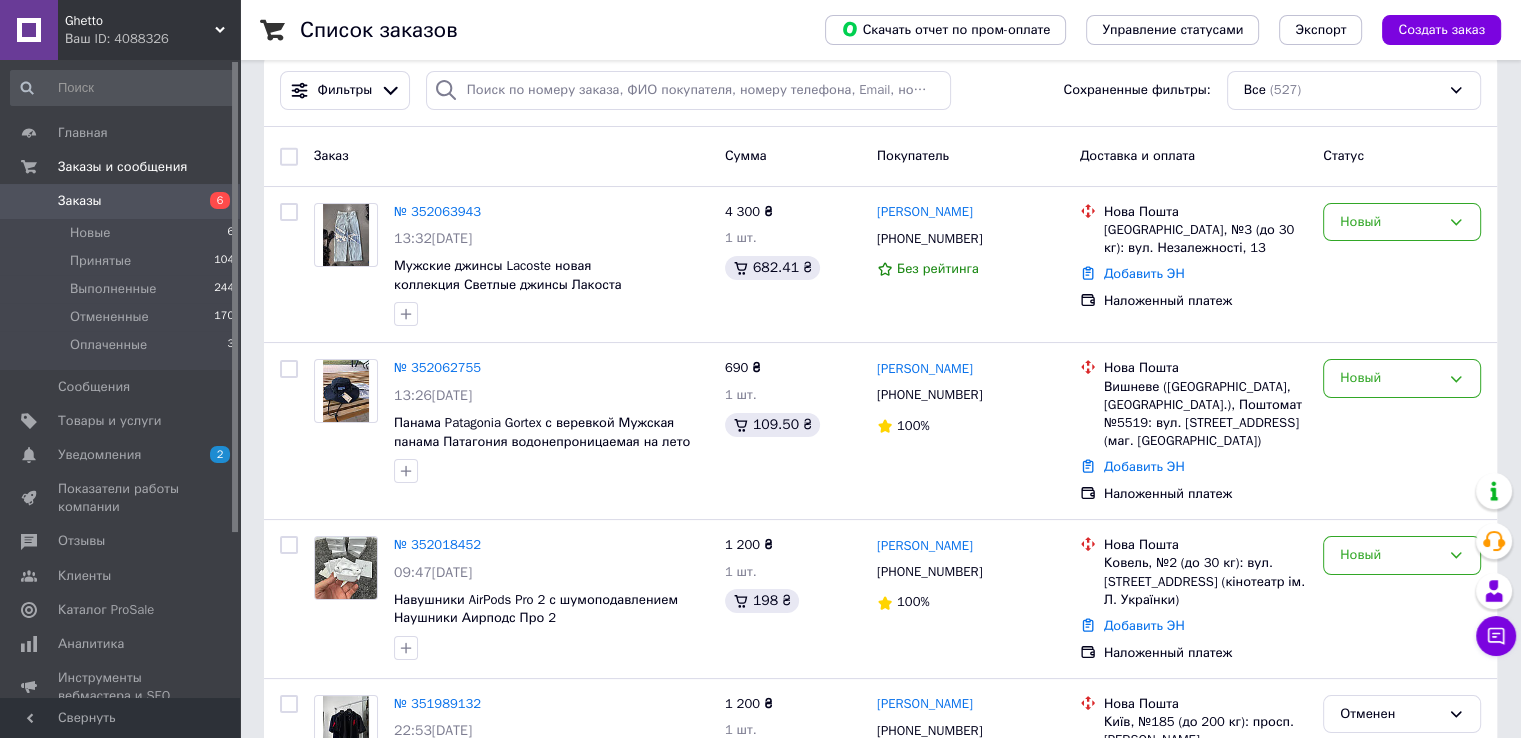 scroll, scrollTop: 200, scrollLeft: 0, axis: vertical 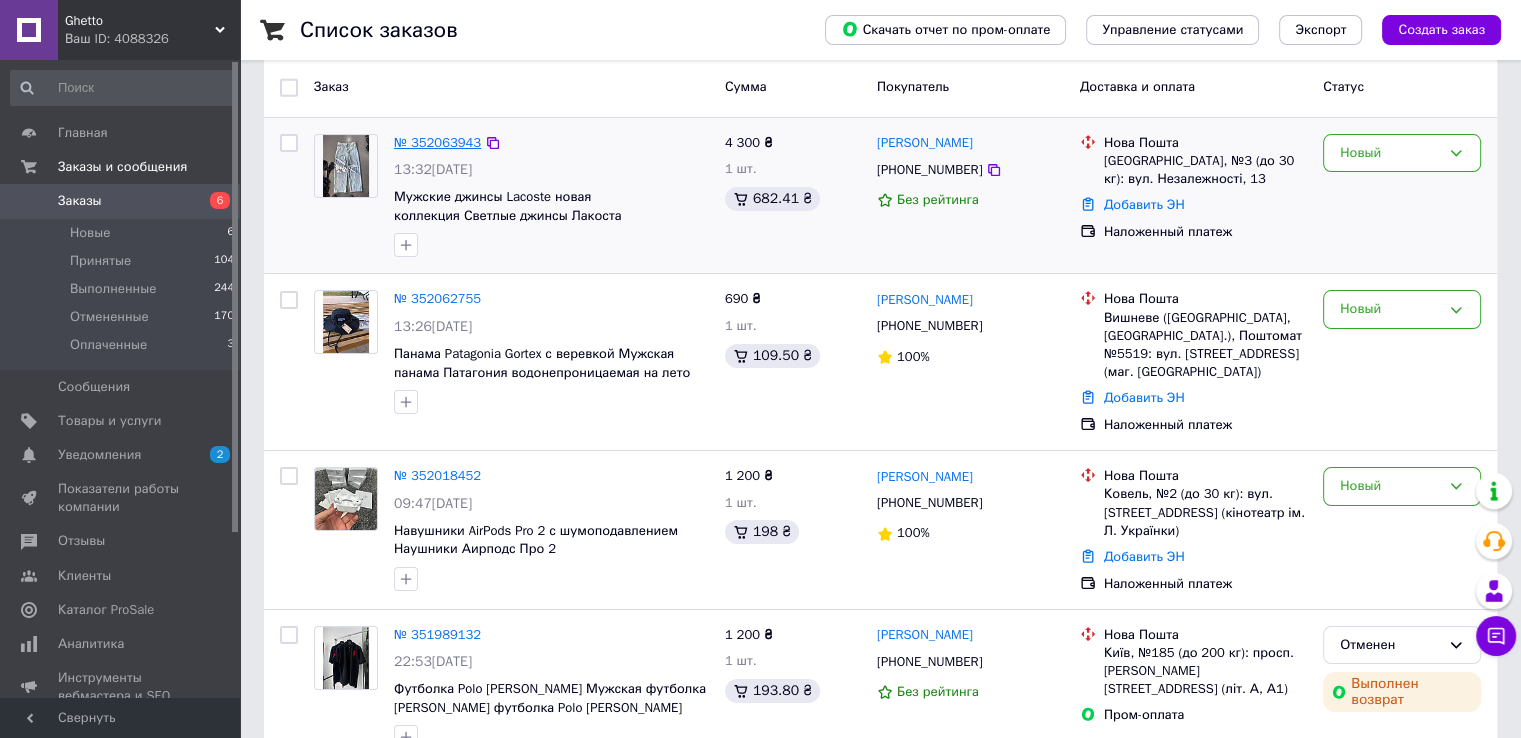 click on "№ 352063943" at bounding box center [437, 142] 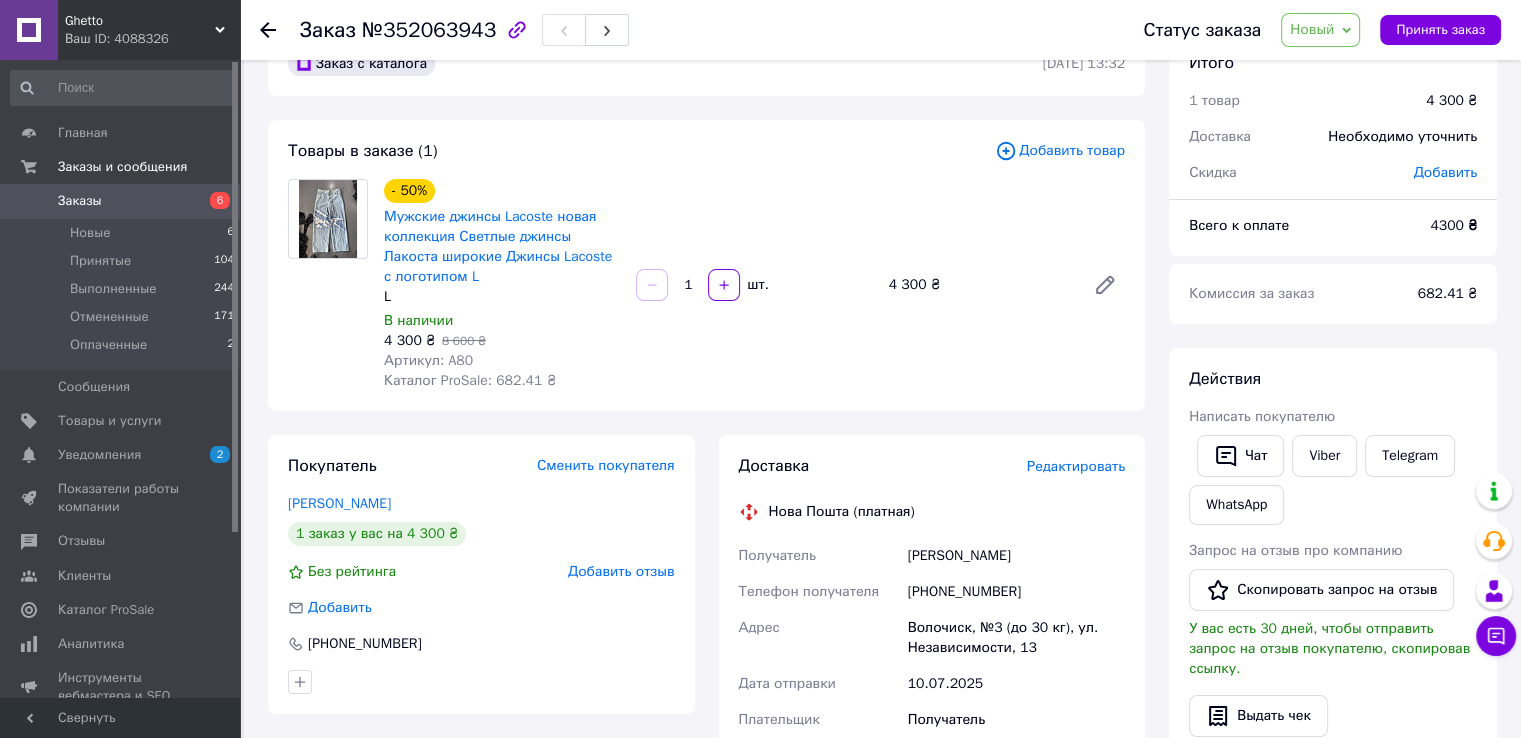 scroll, scrollTop: 0, scrollLeft: 0, axis: both 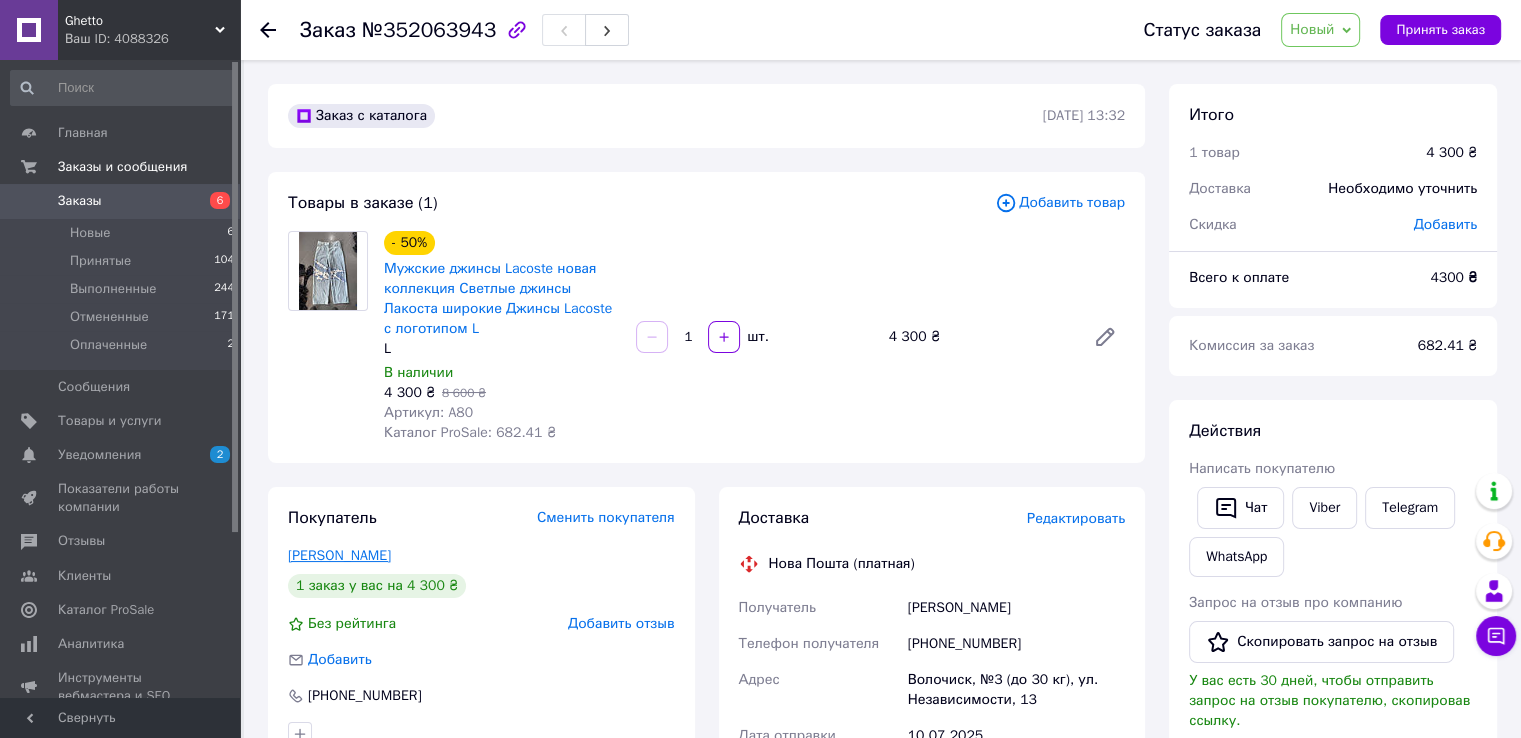 click on "[PERSON_NAME]" at bounding box center (339, 555) 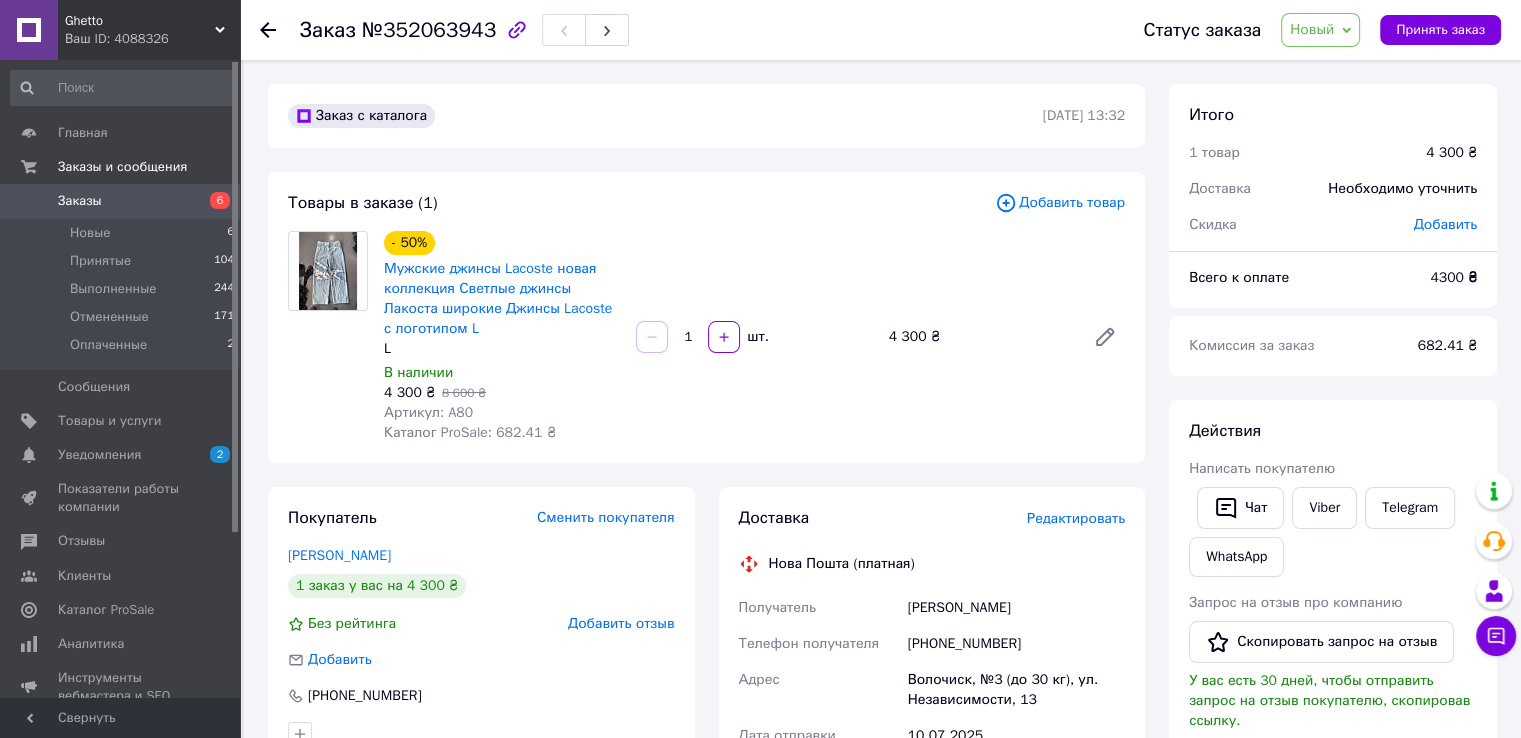 click at bounding box center (280, 30) 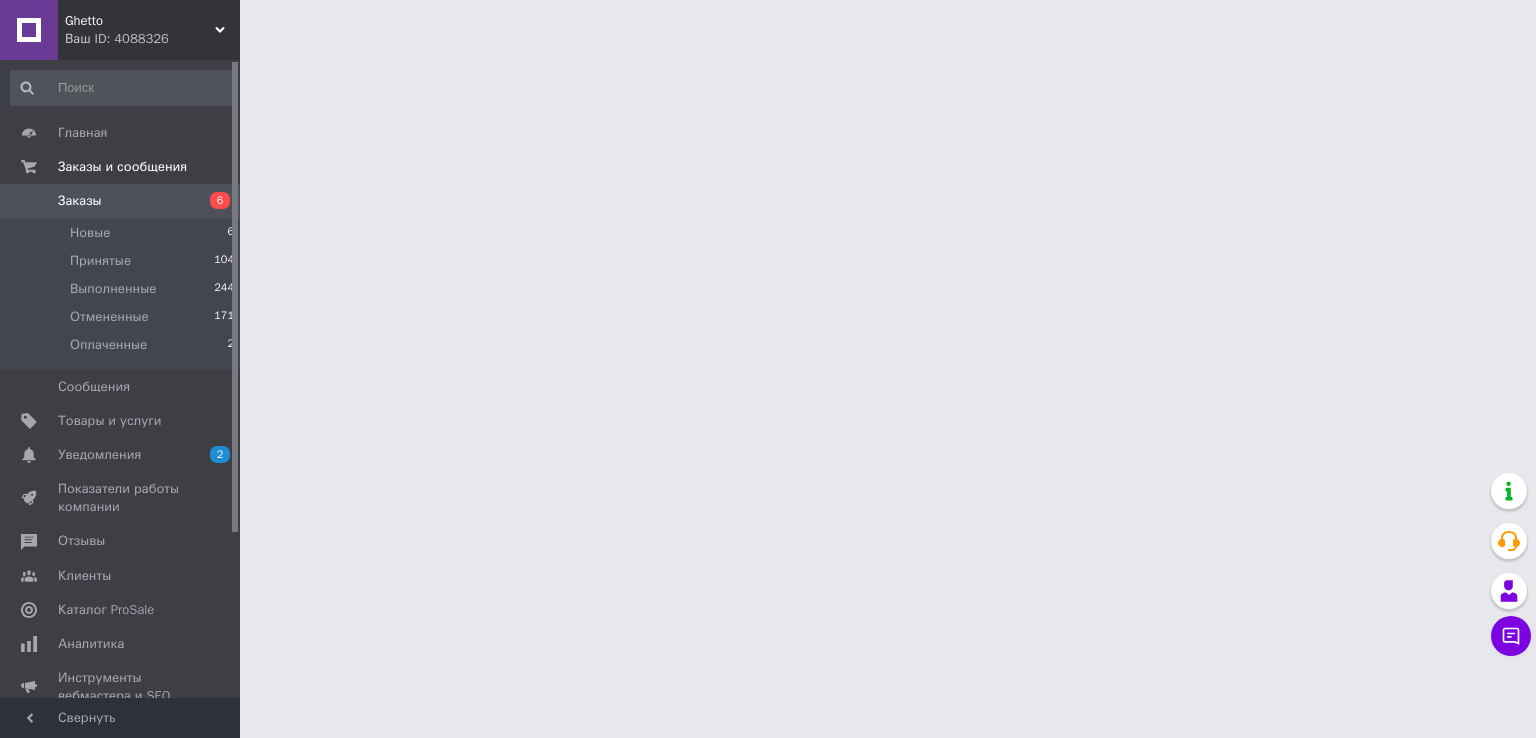 click on "Ghetto Ваш ID: 4088326 Сайт Ghetto Кабинет покупателя Проверить состояние системы Страница на портале Справка Выйти Главная Заказы и сообщения Заказы 6 Новые 6 Принятые 104 Выполненные 244 Отмененные 171 Оплаченные 2 Сообщения 0 Товары и услуги Уведомления 2 0 Показатели работы компании Отзывы Клиенты Каталог ProSale Аналитика Инструменты вебмастера и SEO Управление сайтом Кошелек компании Маркет Настройки Тарифы и счета Prom микс 1000 (3 месяца) Свернуть" at bounding box center [768, 25] 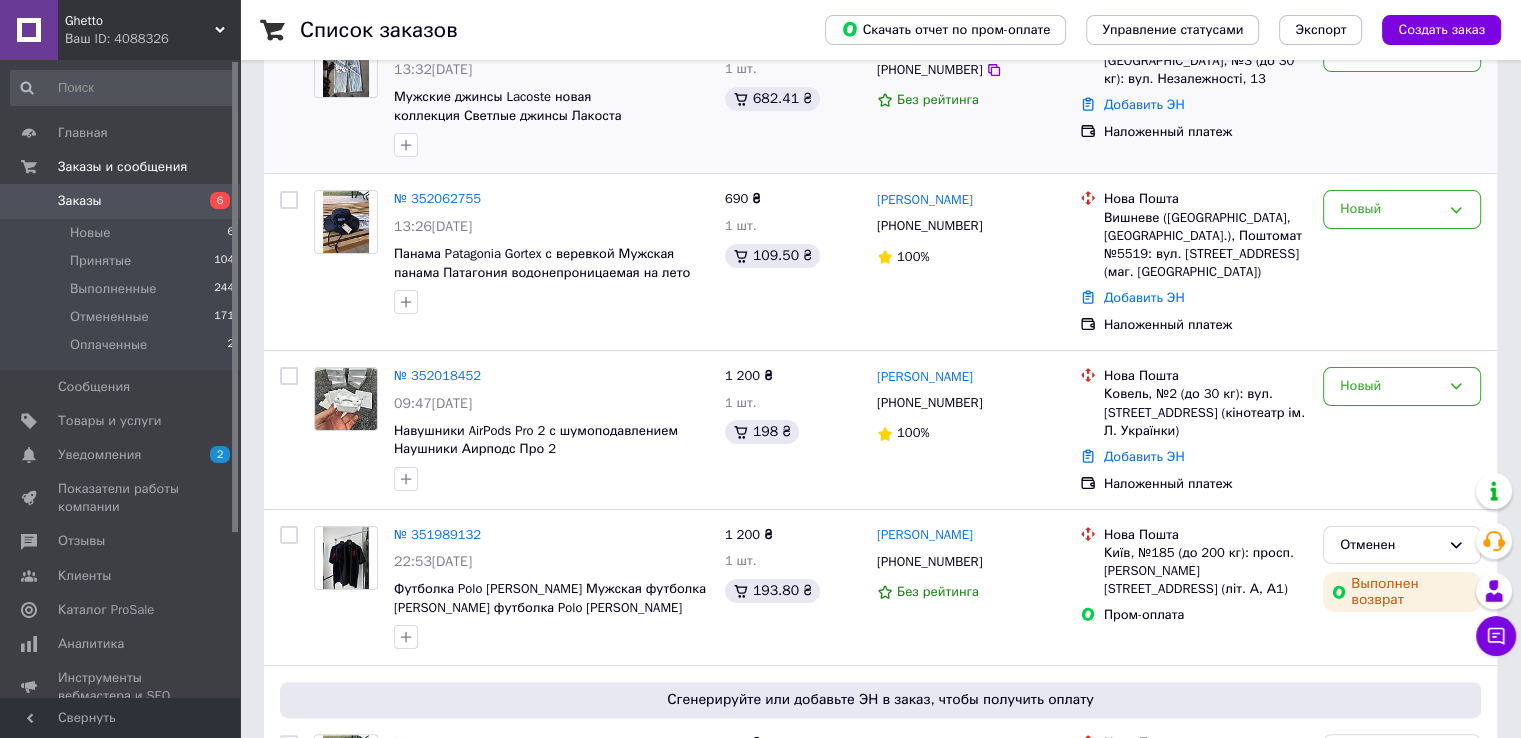 scroll, scrollTop: 400, scrollLeft: 0, axis: vertical 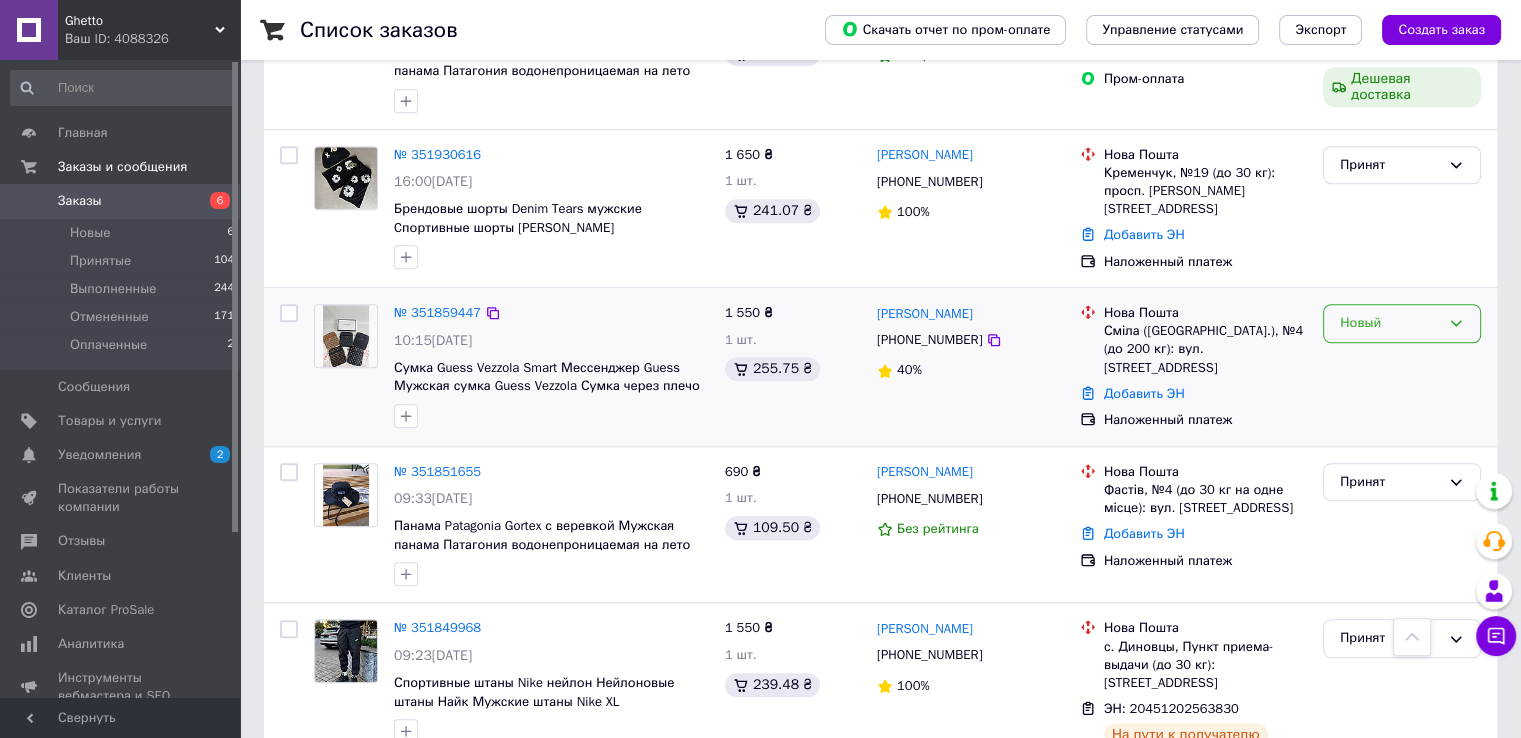 click on "Новый" at bounding box center [1390, 323] 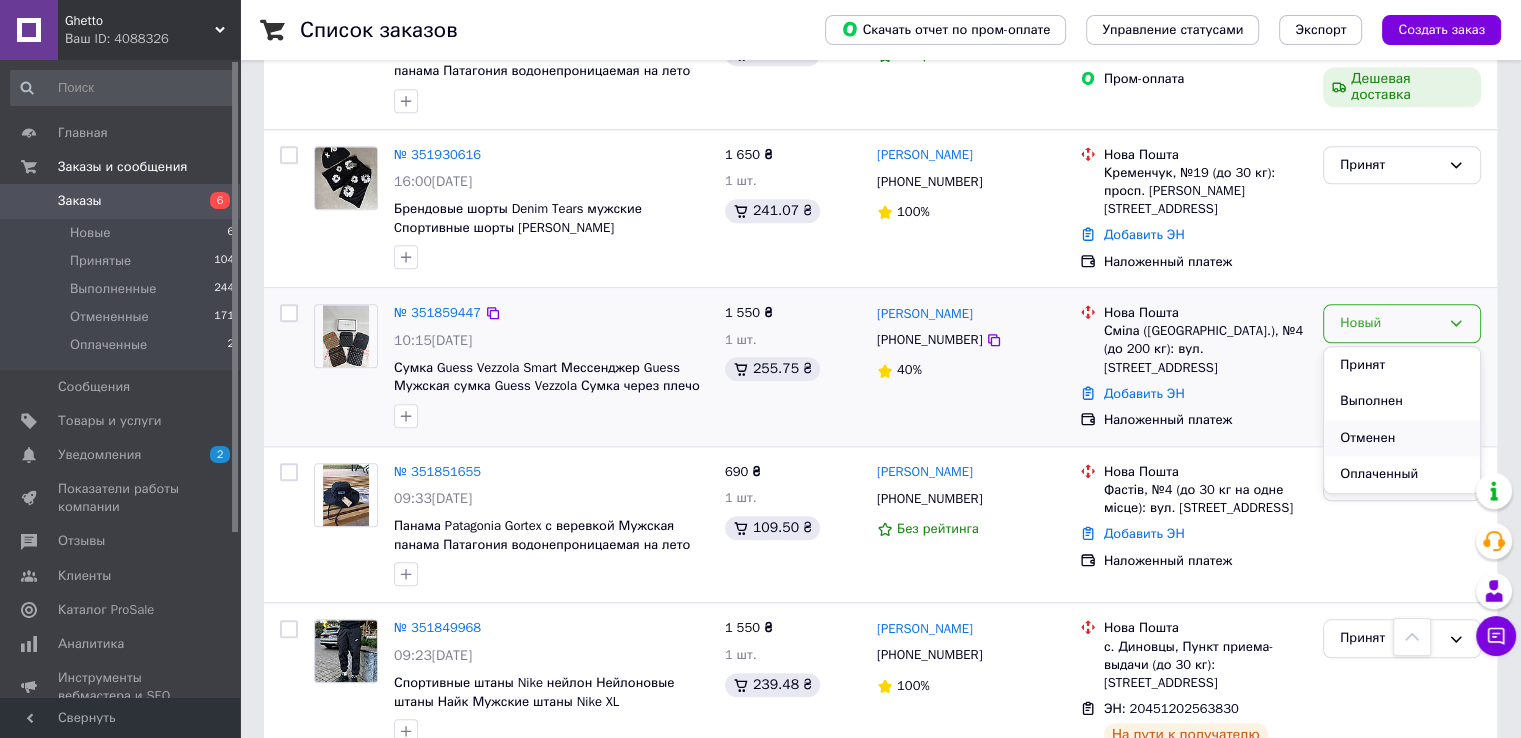 click on "Отменен" at bounding box center (1402, 438) 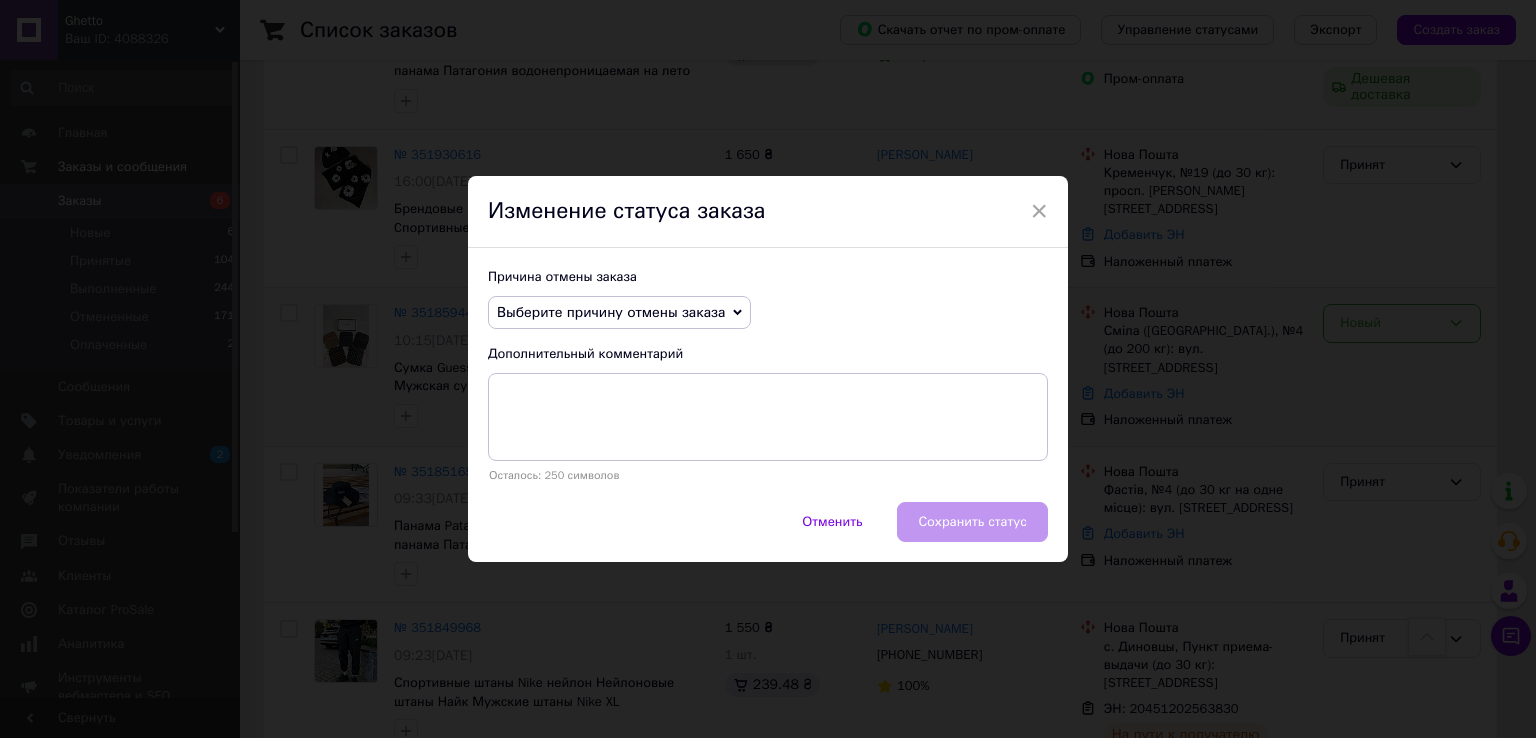 click on "Выберите причину отмены заказа" at bounding box center [619, 313] 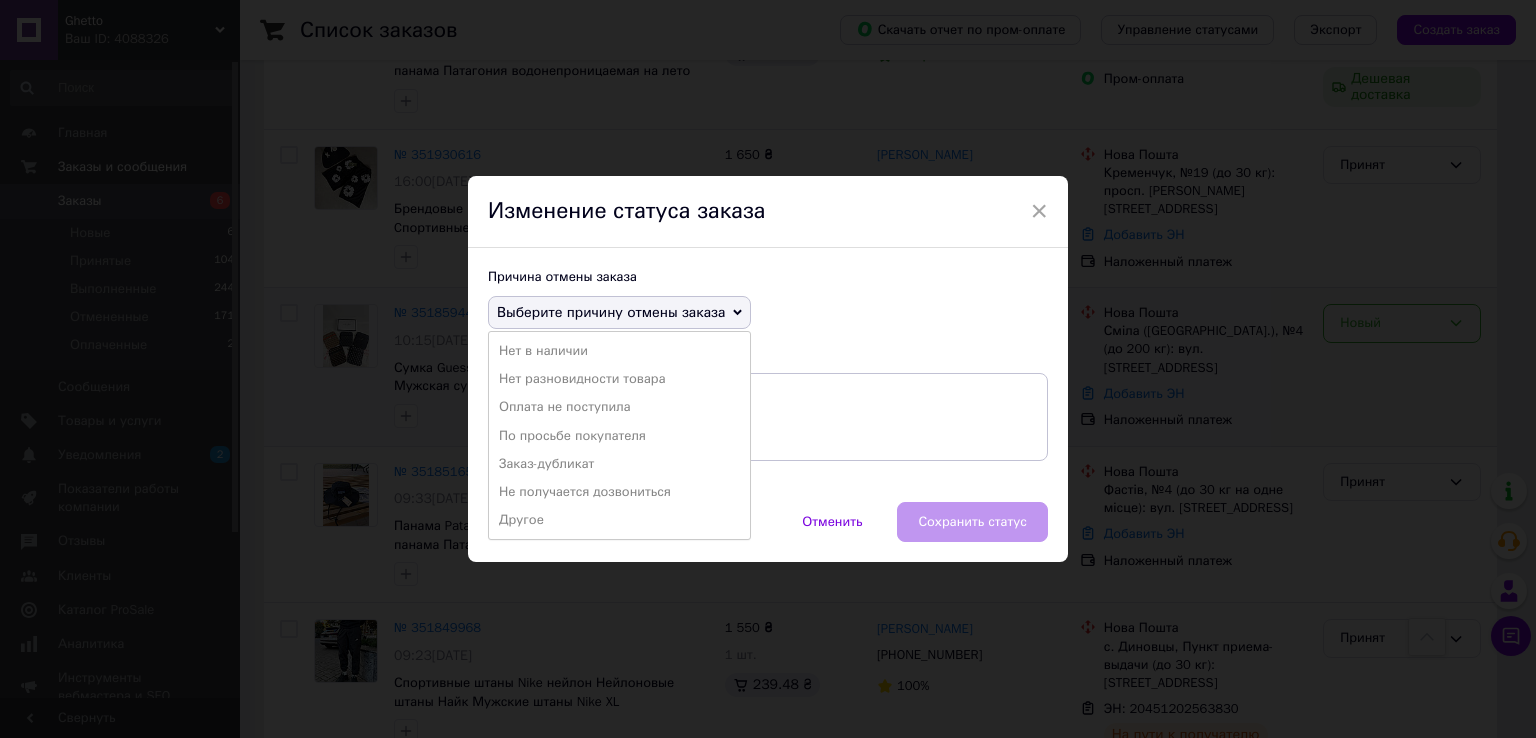 click on "Оплата не поступила" at bounding box center [619, 407] 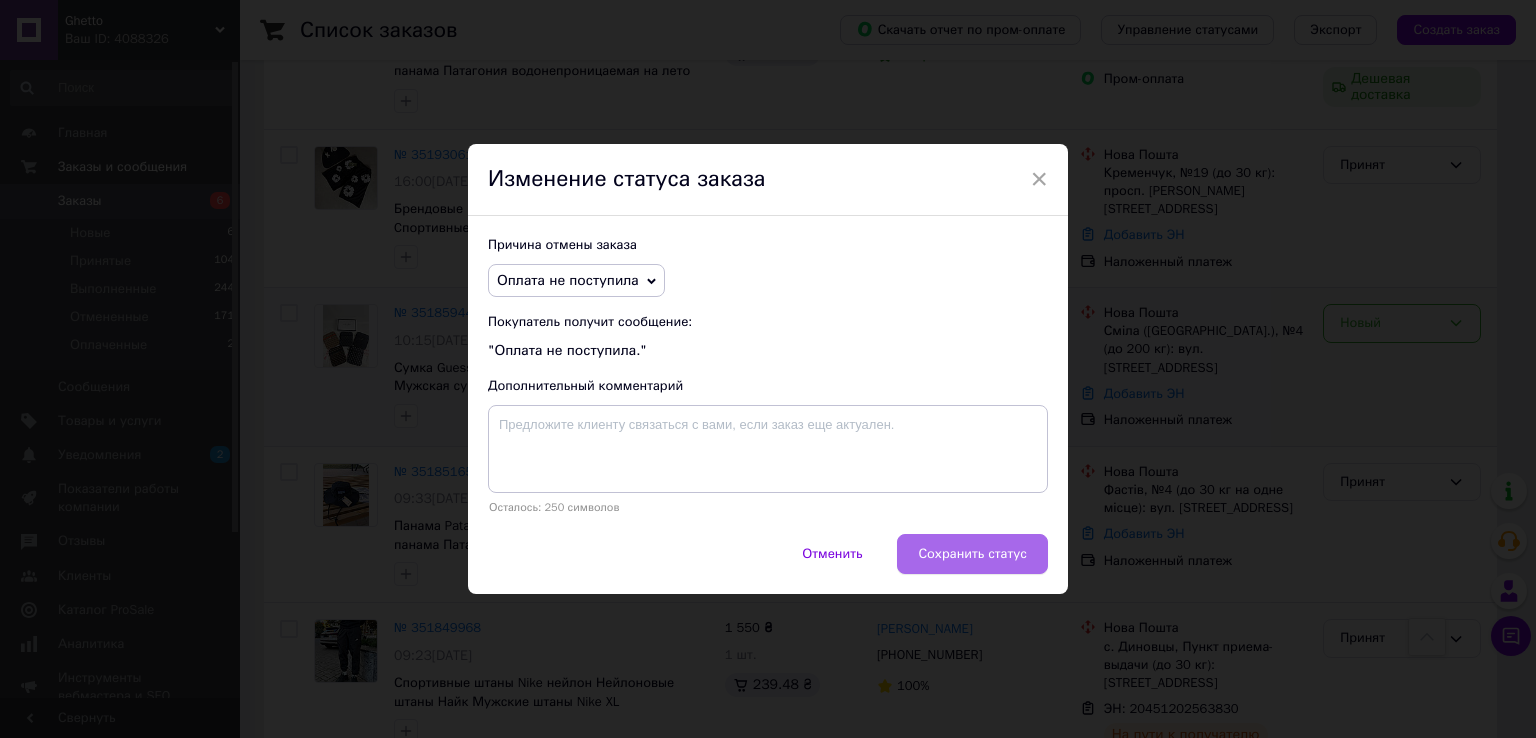 click on "Сохранить статус" at bounding box center (972, 554) 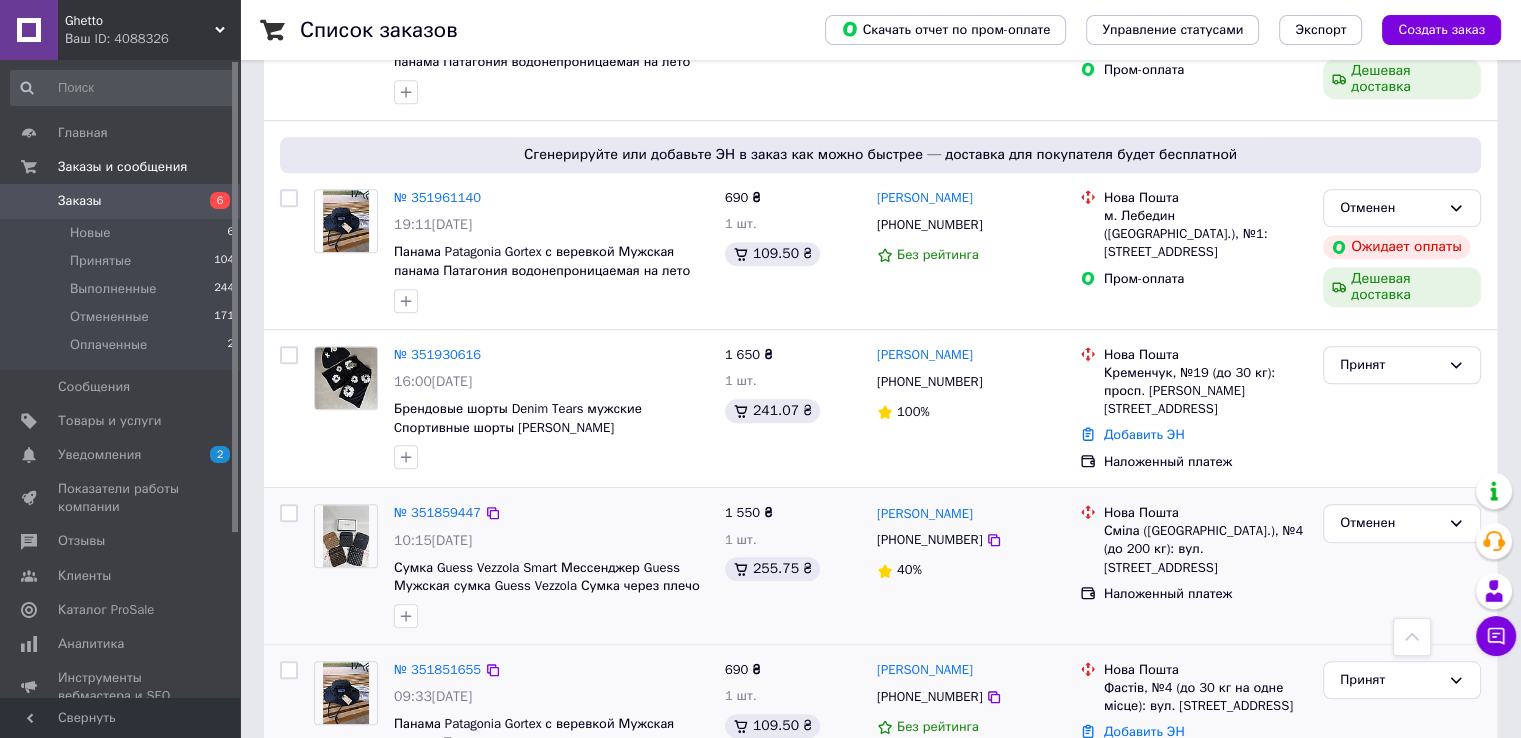 scroll, scrollTop: 1500, scrollLeft: 0, axis: vertical 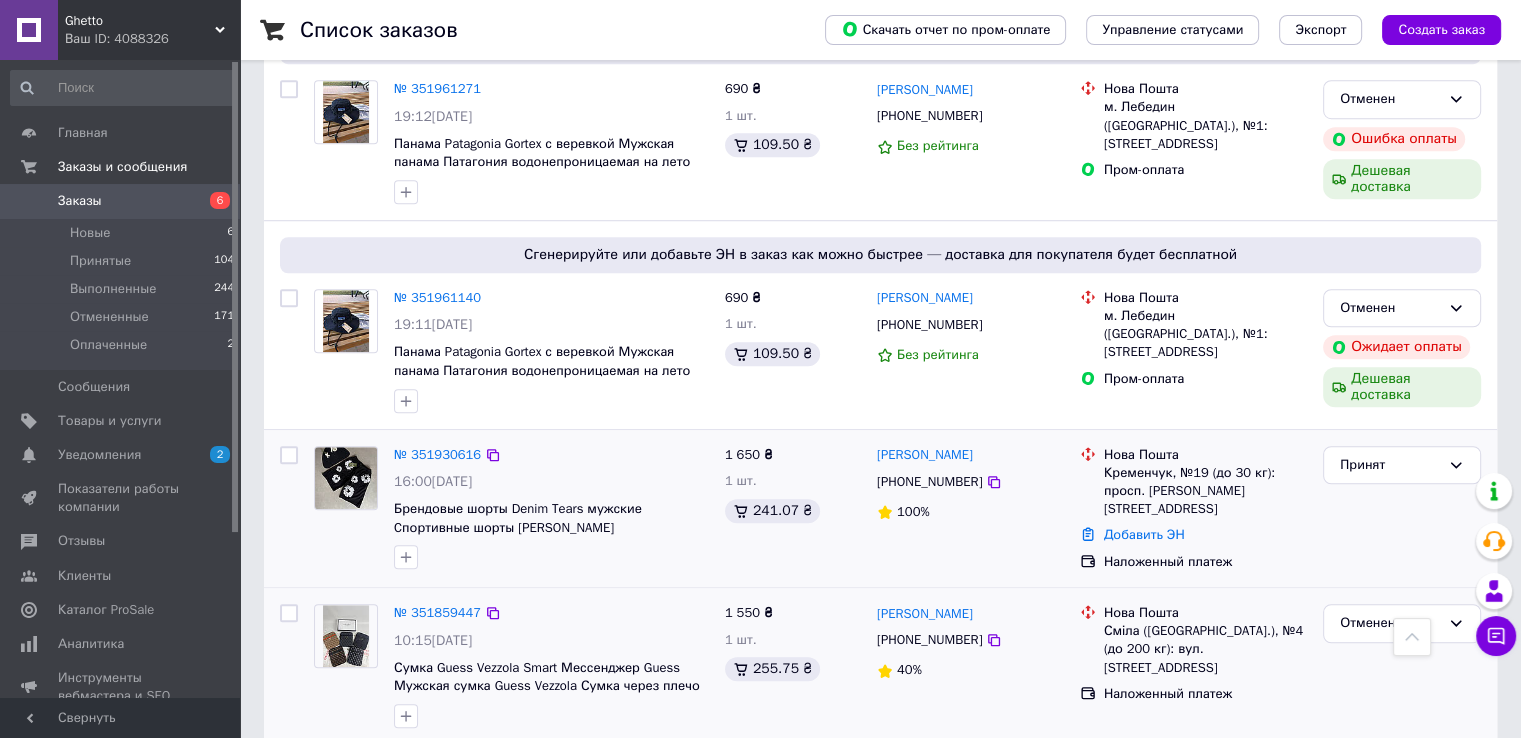 drag, startPoint x: 1164, startPoint y: 494, endPoint x: 1120, endPoint y: 502, distance: 44.72136 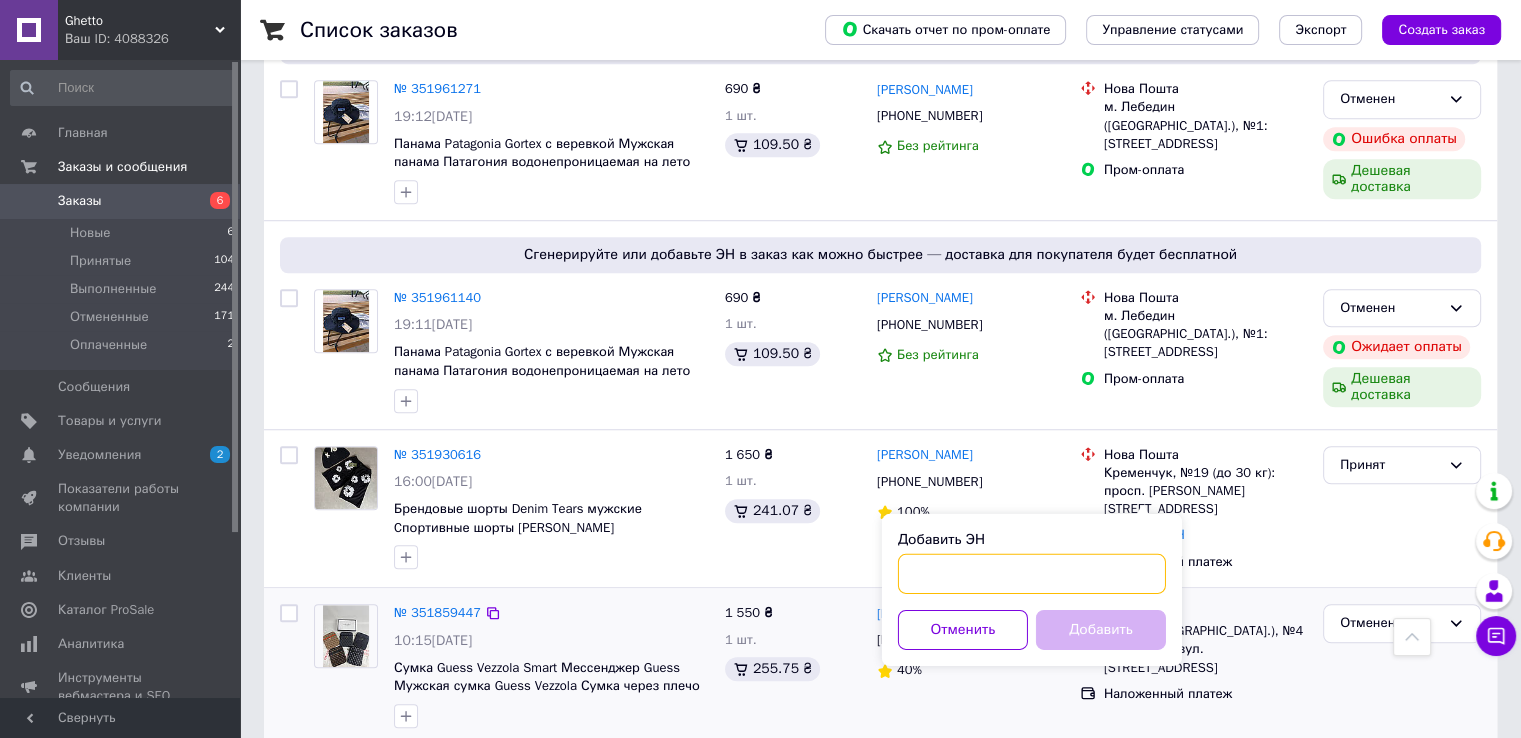 click on "Добавить ЭН" at bounding box center (1032, 574) 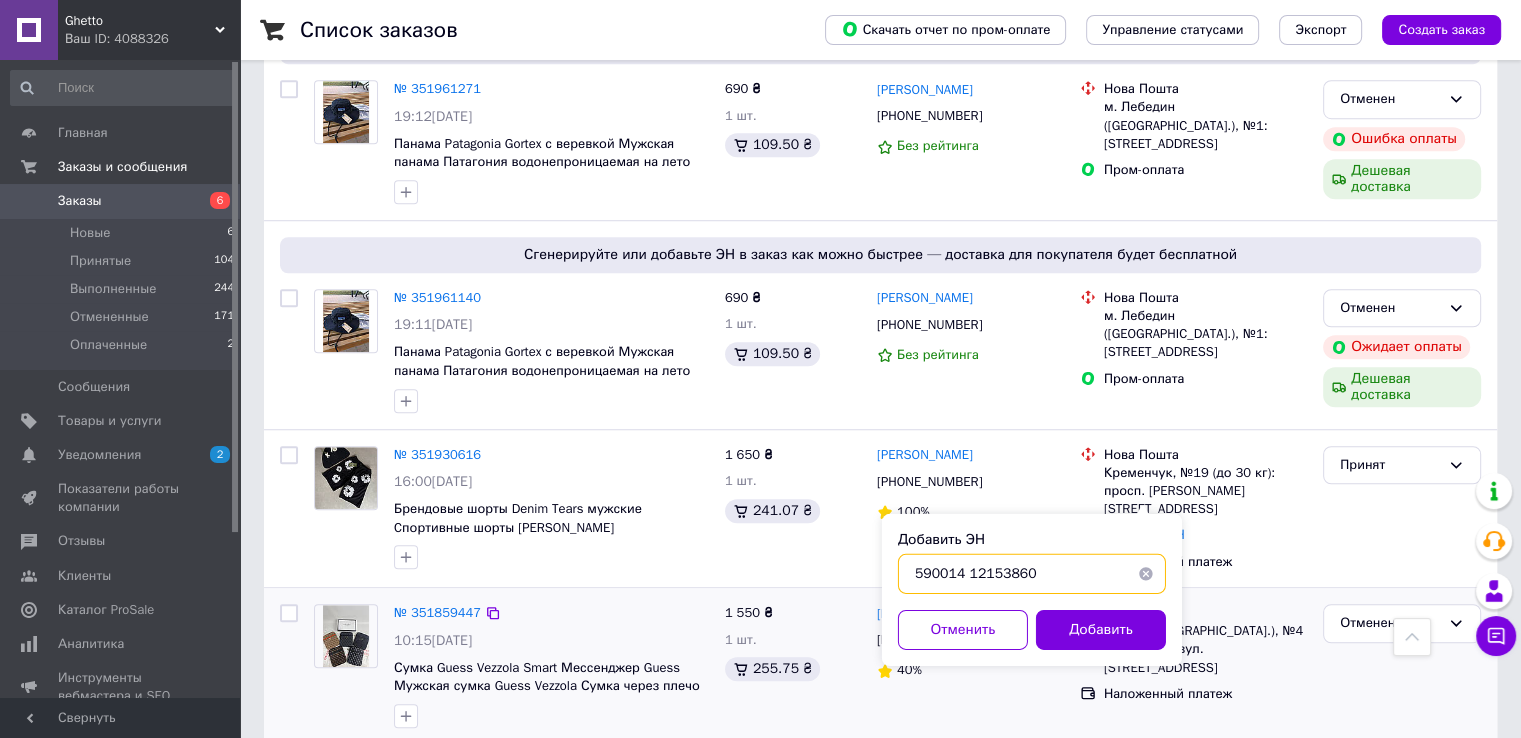 click on "590014 12153860" at bounding box center [1032, 574] 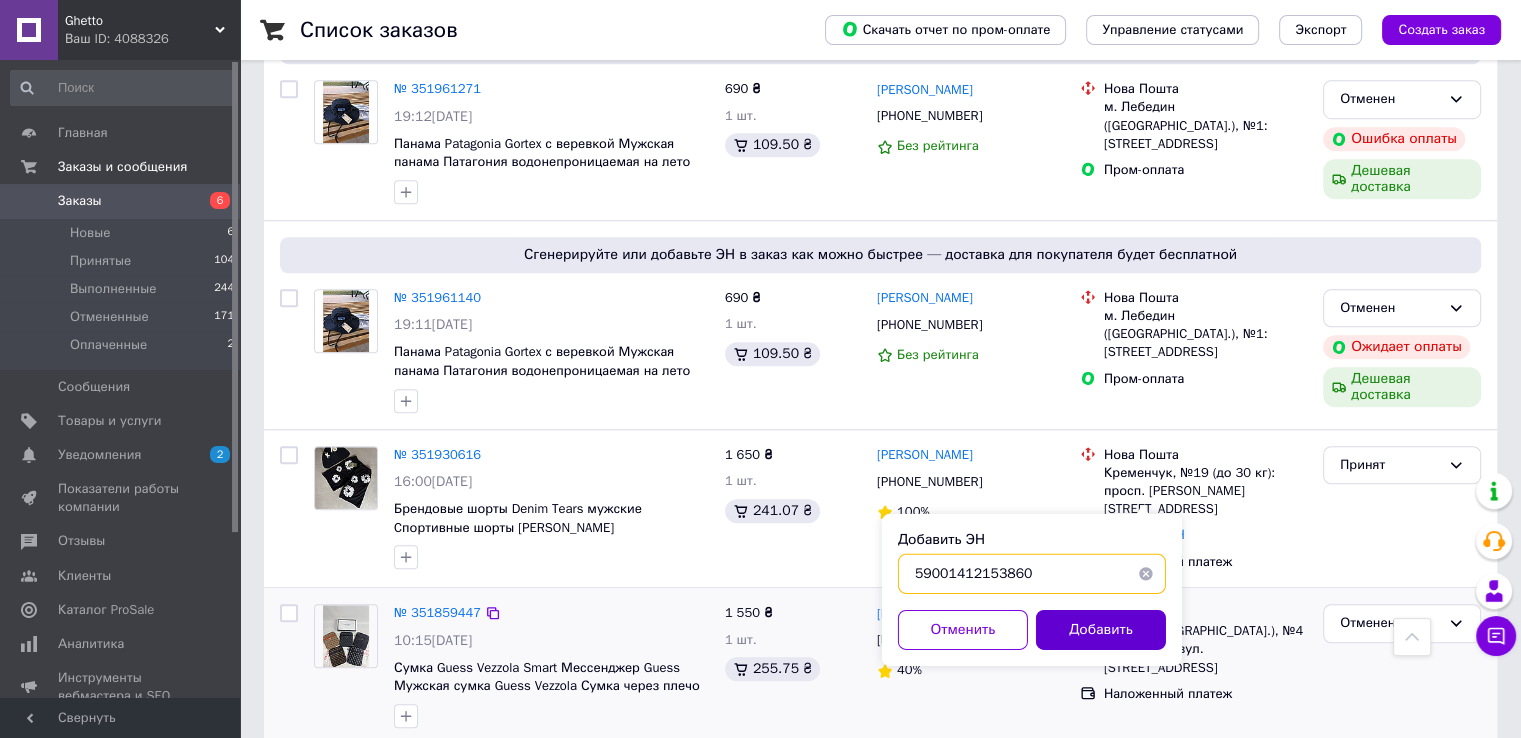 type on "59001412153860" 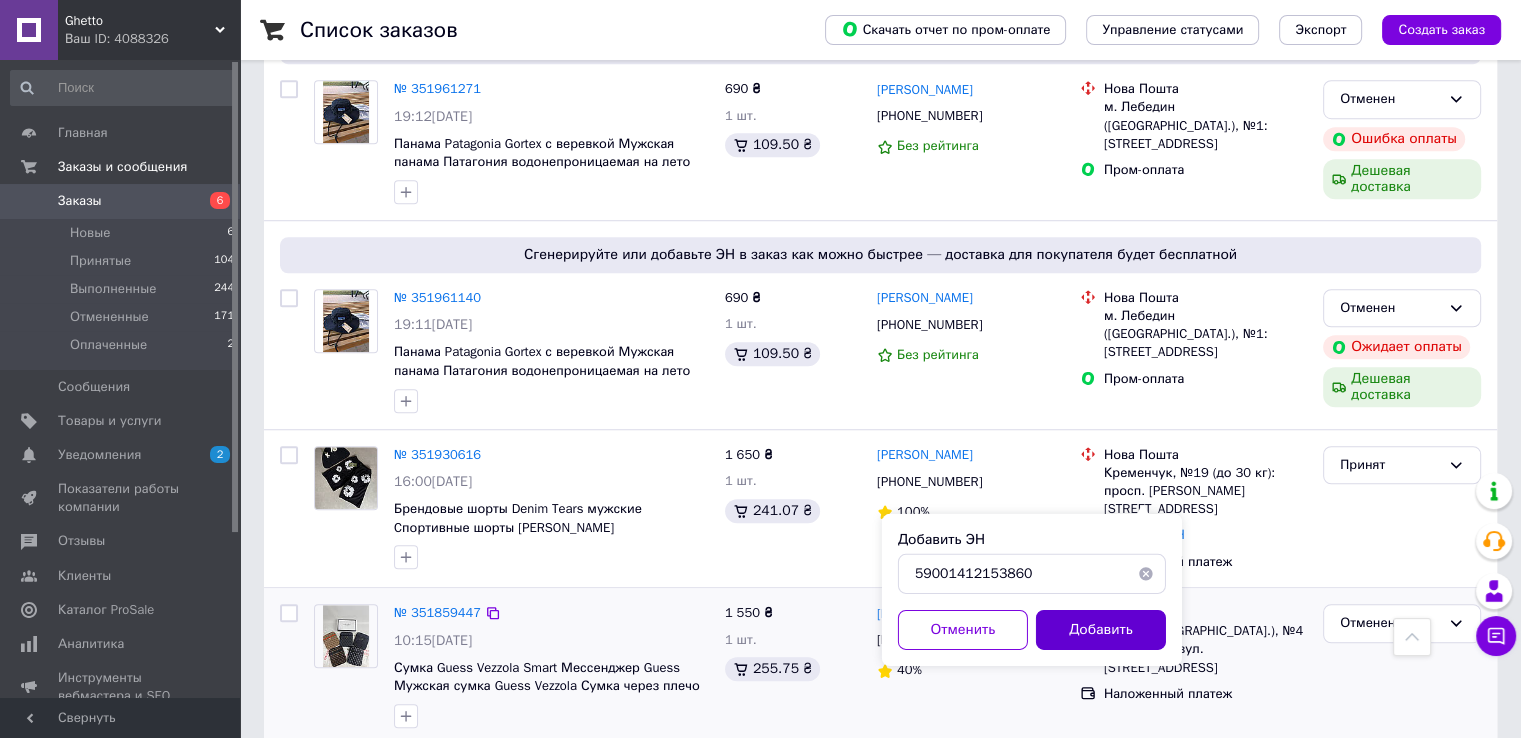 click on "Добавить" at bounding box center (1101, 630) 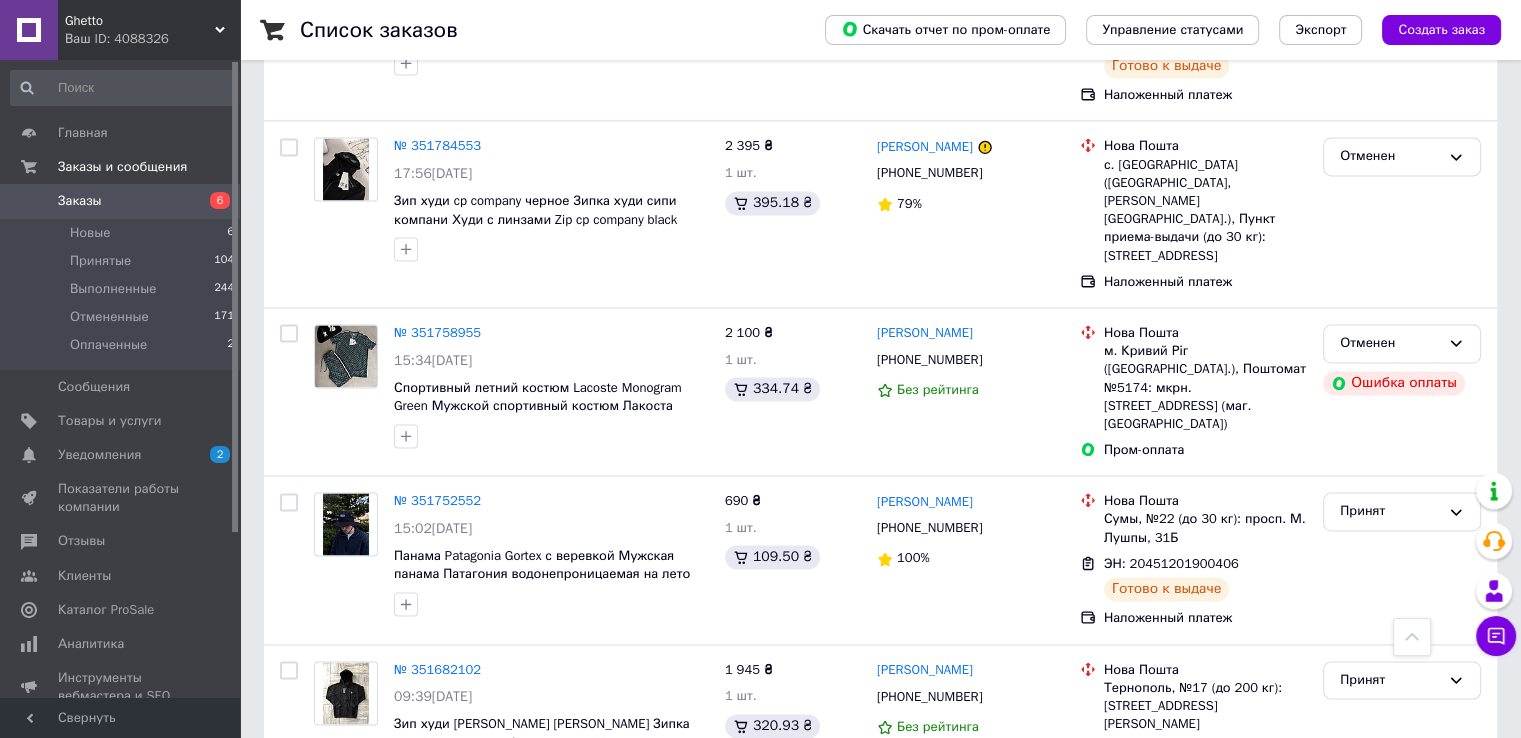 scroll, scrollTop: 3104, scrollLeft: 0, axis: vertical 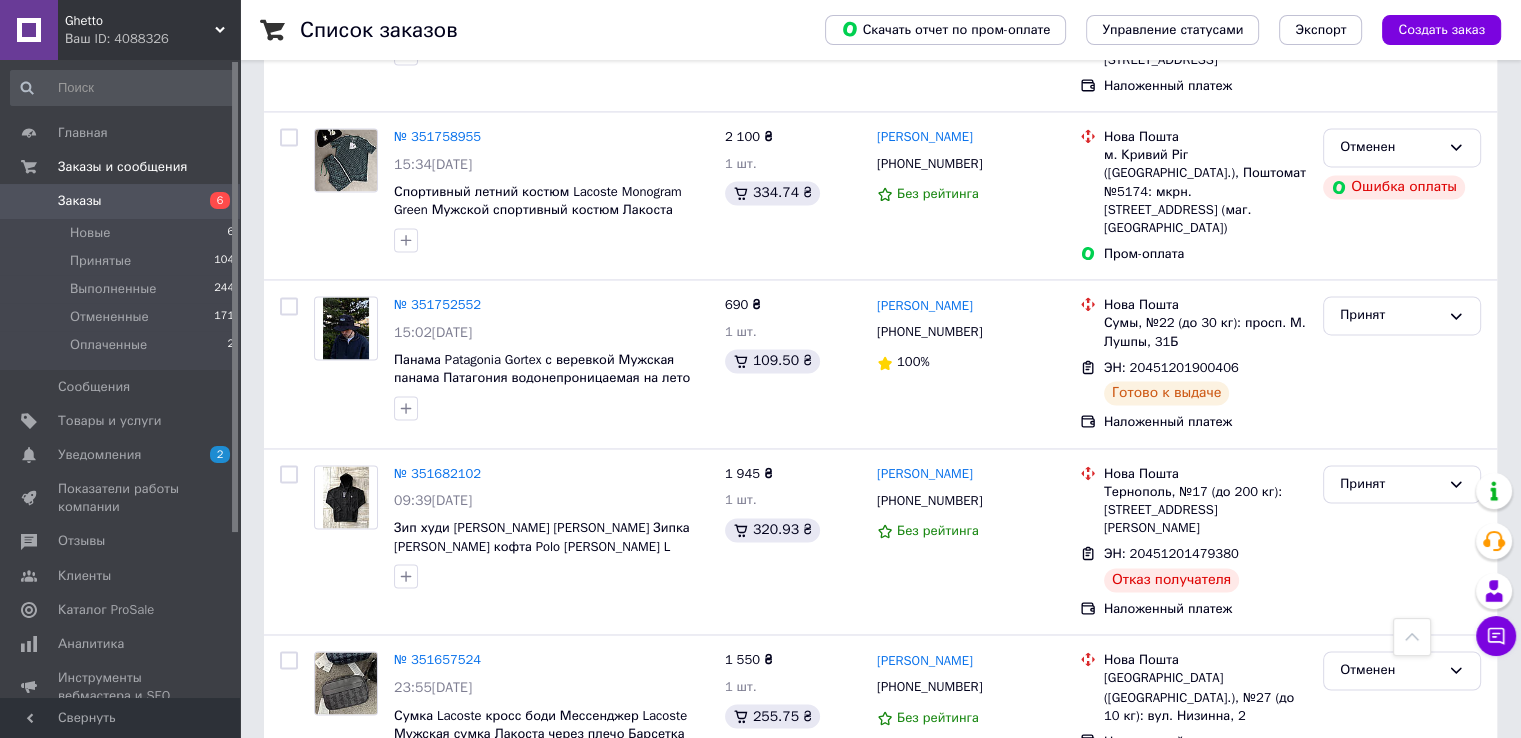 click on "2" at bounding box center (327, 836) 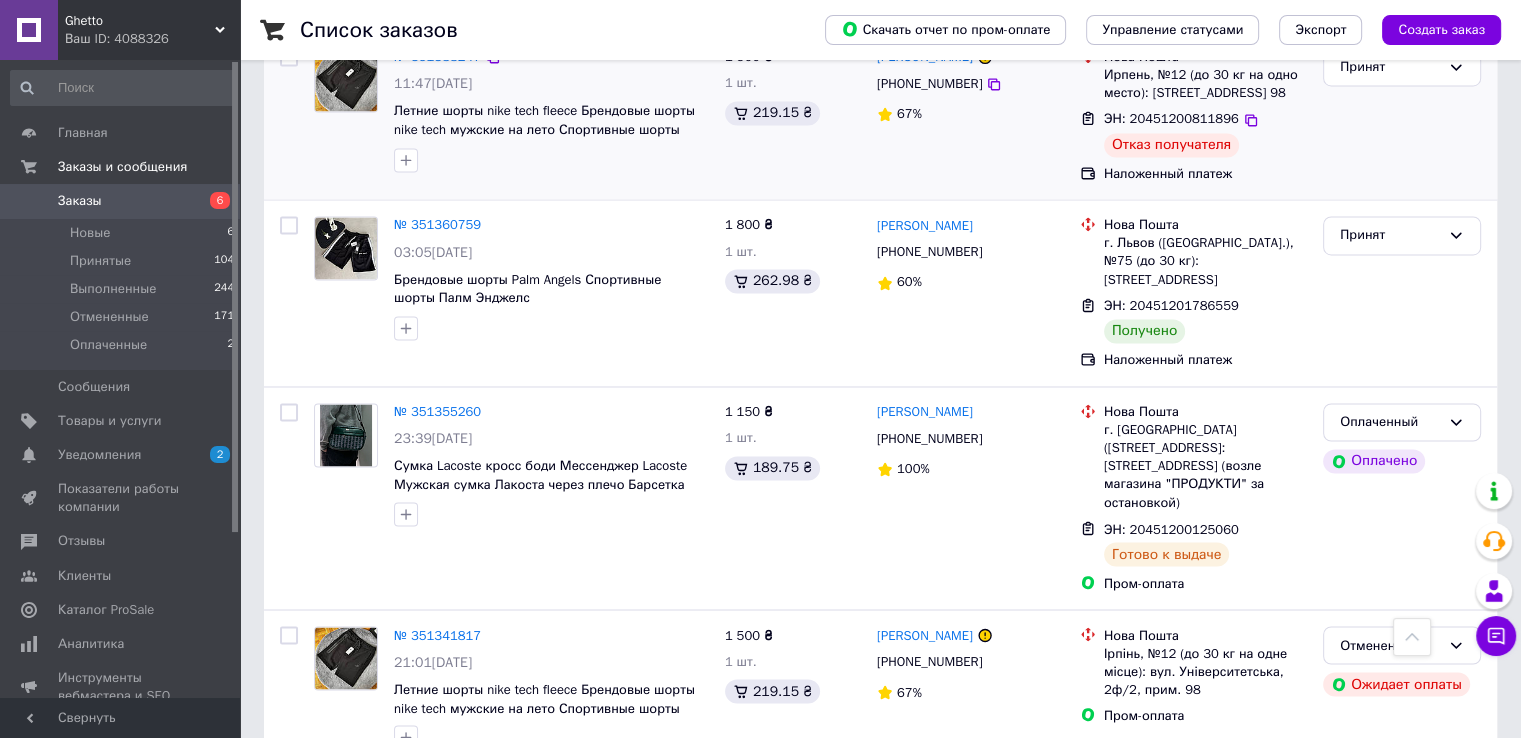 scroll, scrollTop: 3296, scrollLeft: 0, axis: vertical 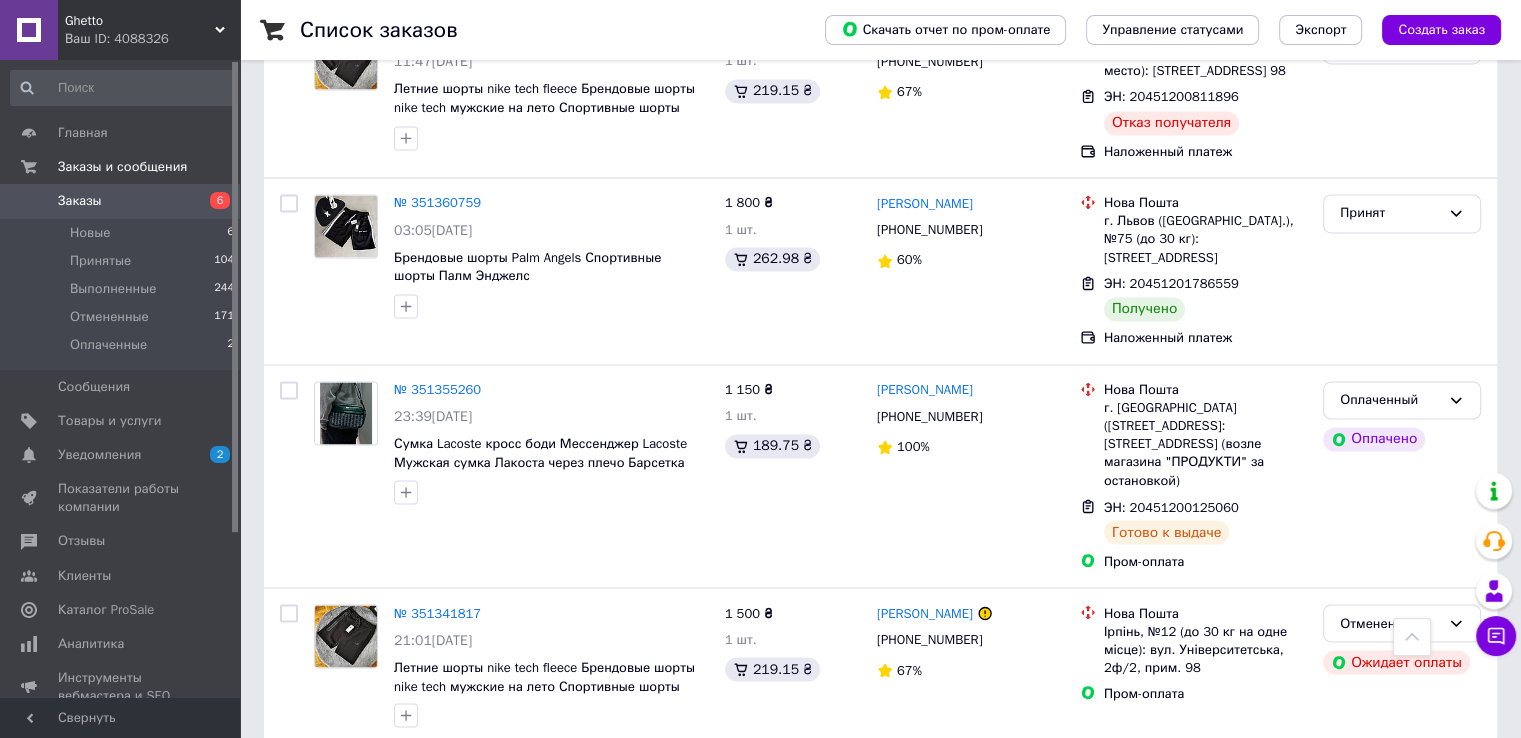click on "1" at bounding box center [415, 788] 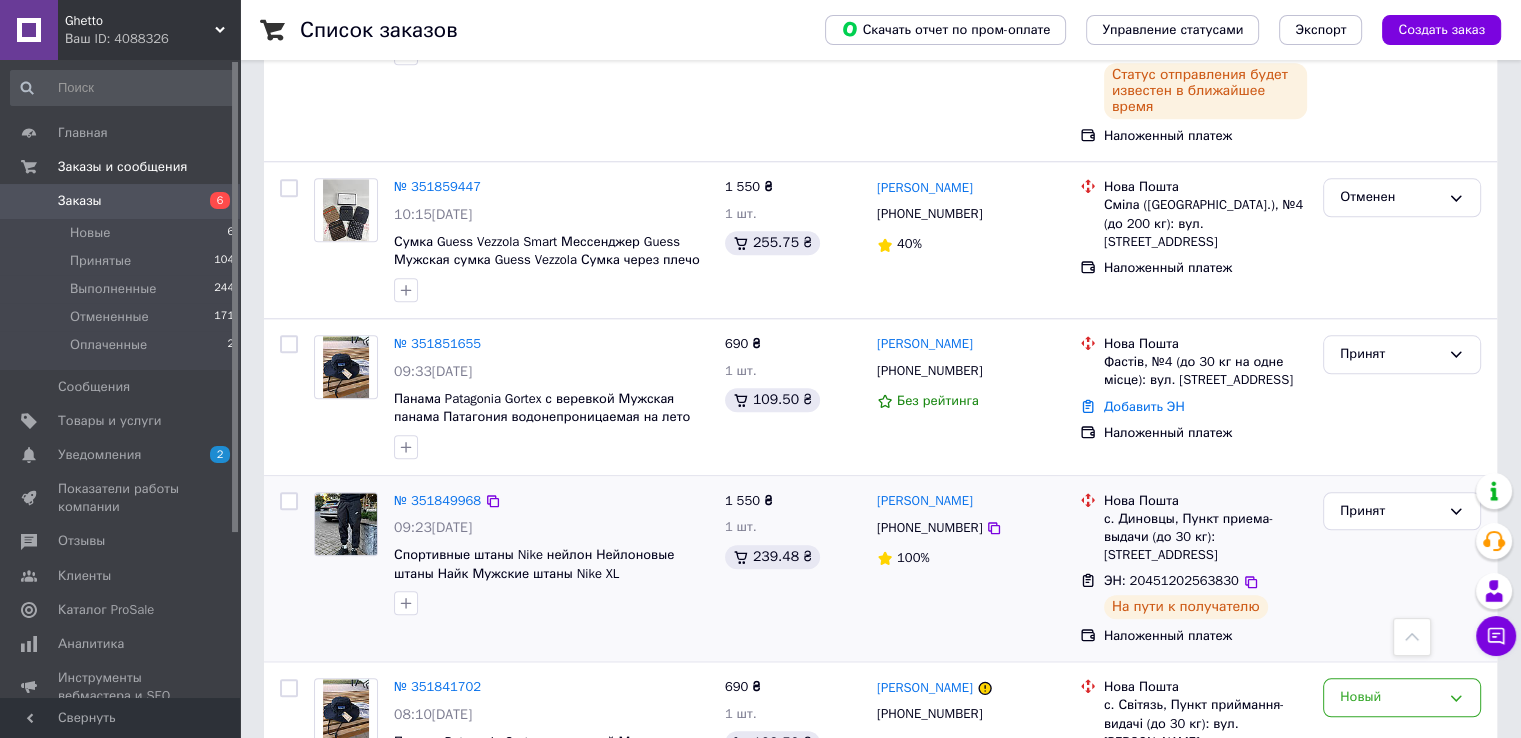 scroll, scrollTop: 1904, scrollLeft: 0, axis: vertical 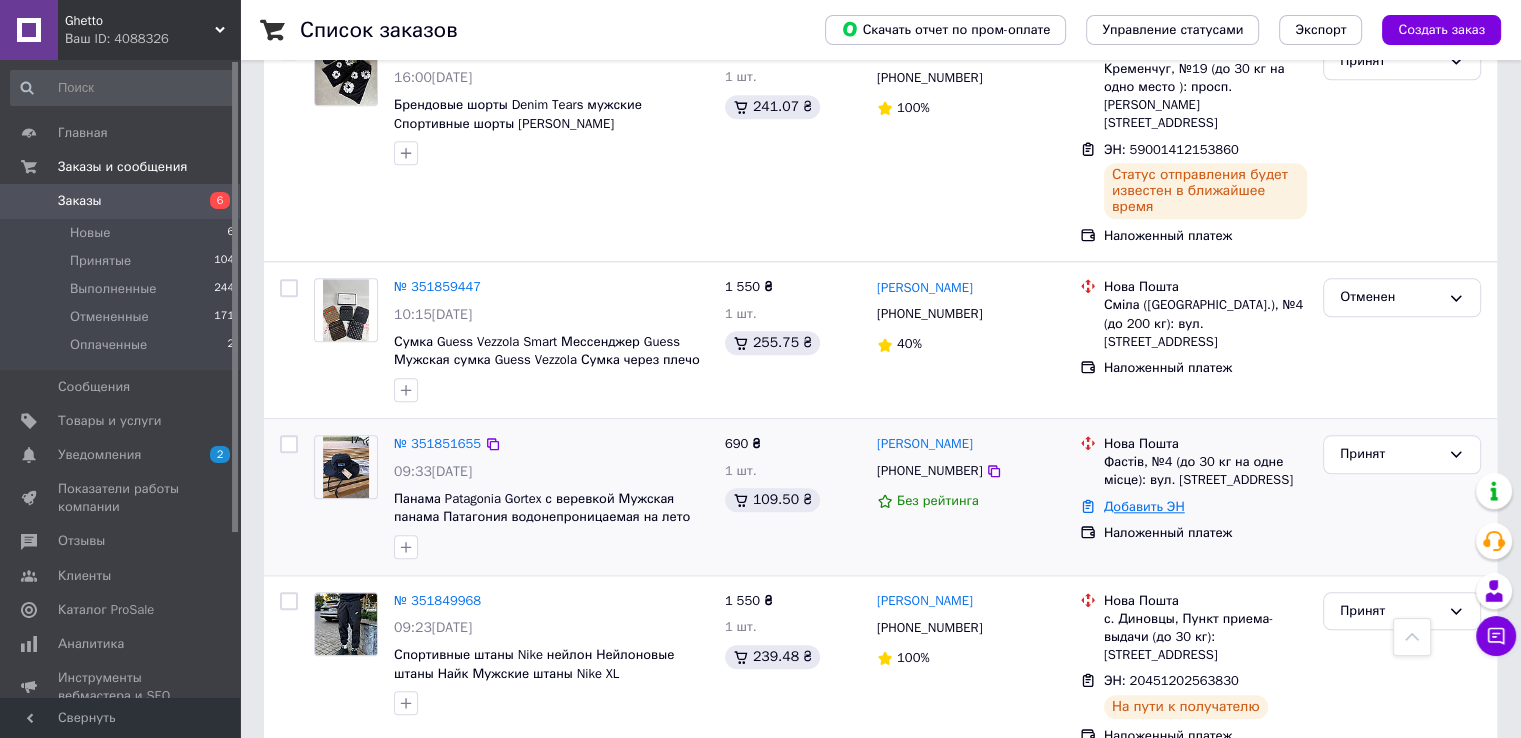 click on "Добавить ЭН" at bounding box center [1144, 506] 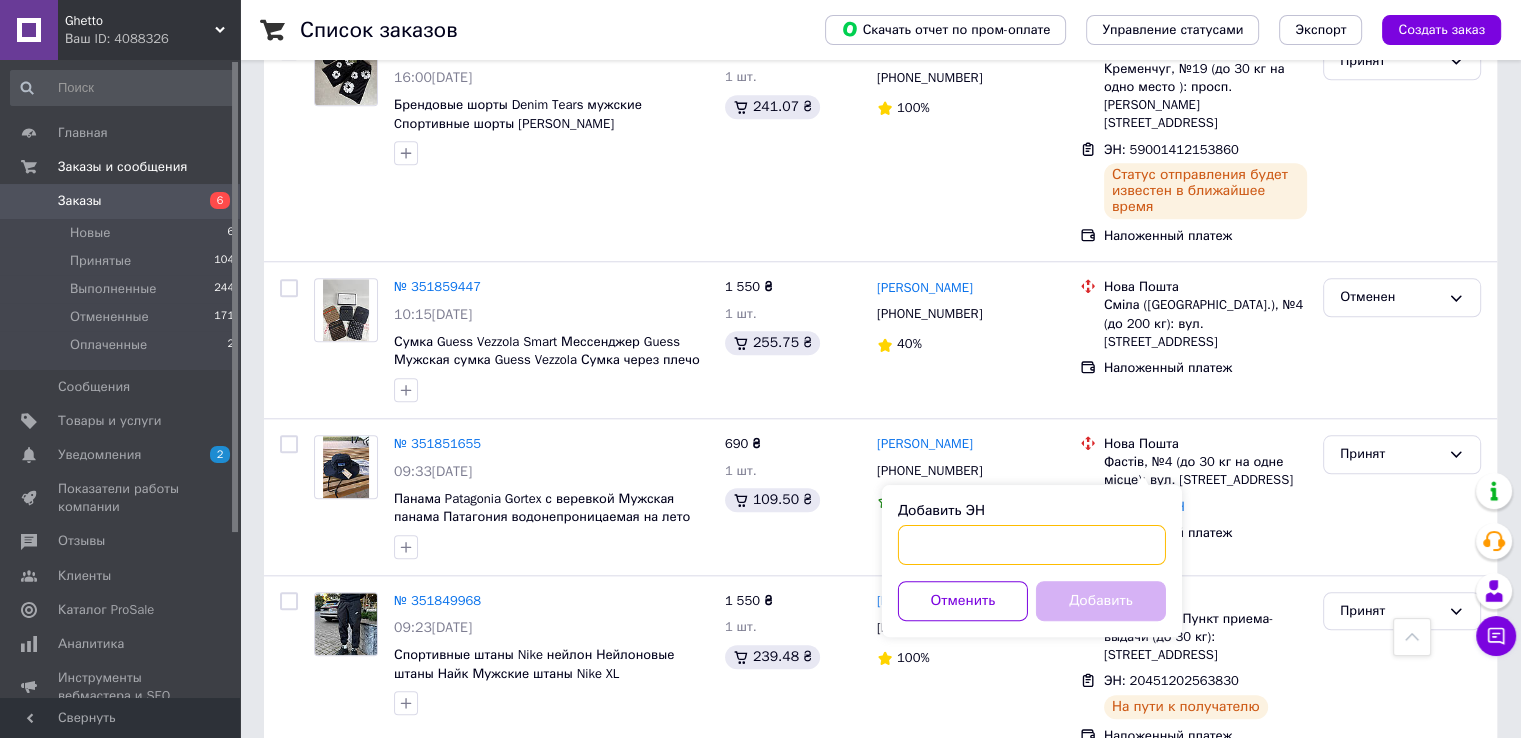 click on "Добавить ЭН" at bounding box center (1032, 545) 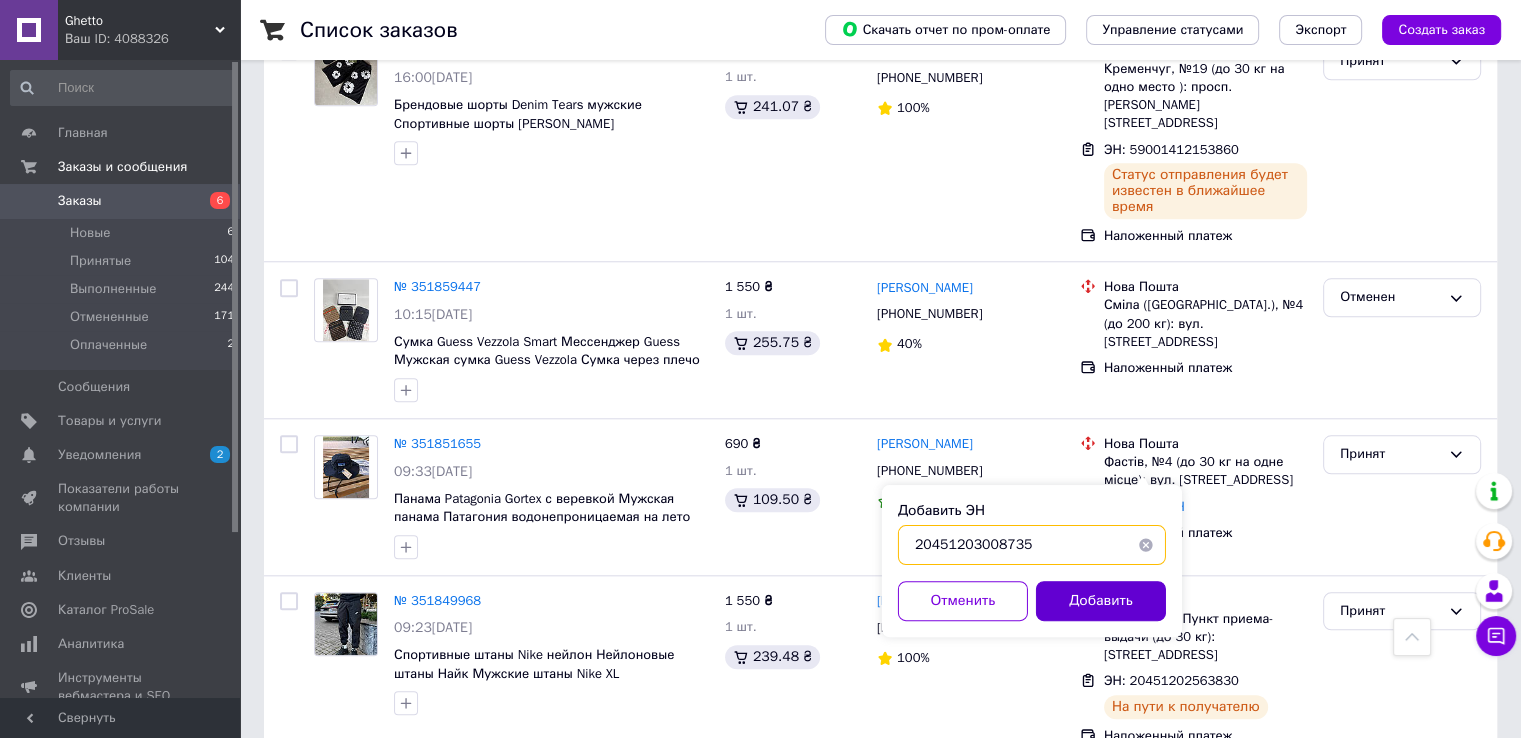 type on "20451203008735" 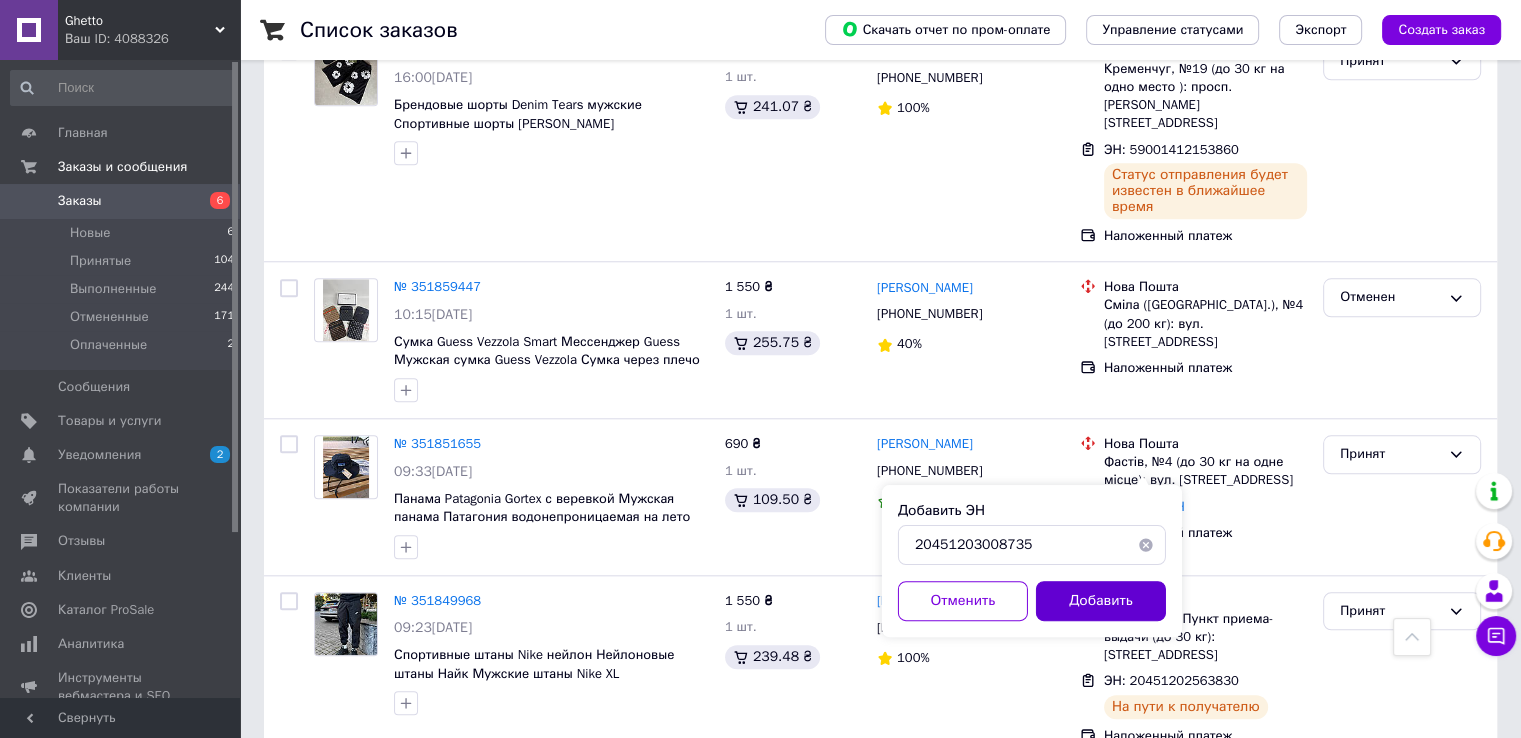 click on "Добавить" at bounding box center [1101, 601] 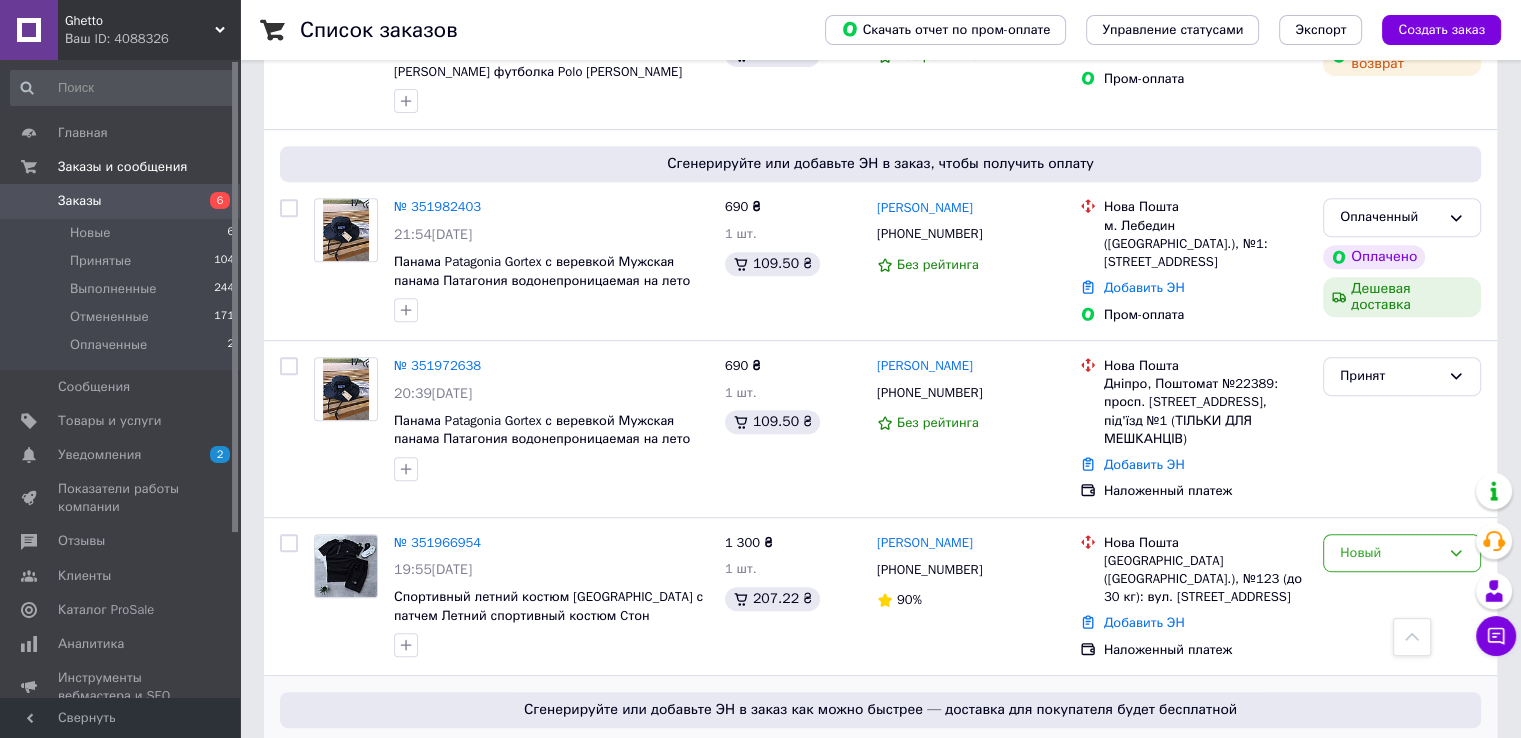 scroll, scrollTop: 804, scrollLeft: 0, axis: vertical 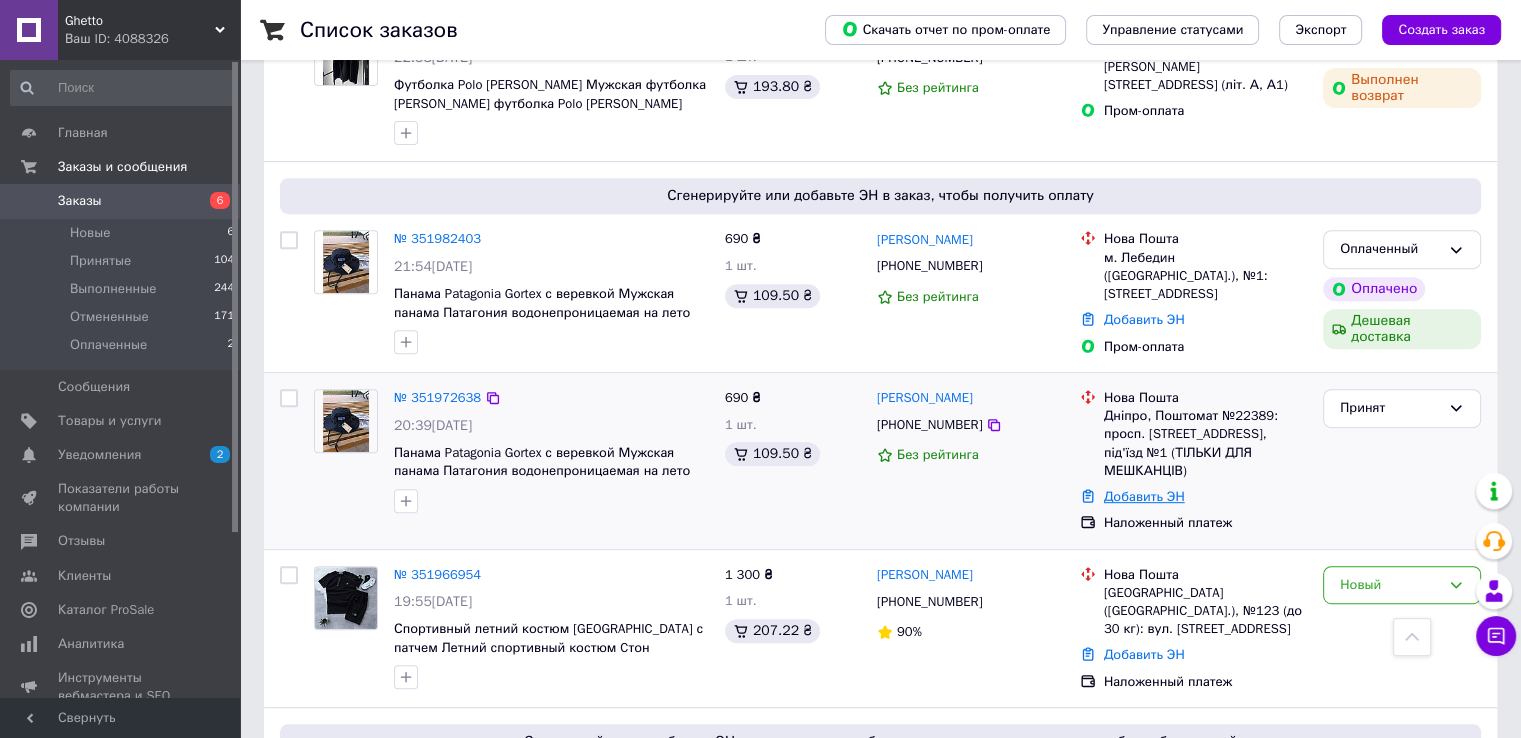 drag, startPoint x: 1150, startPoint y: 469, endPoint x: 1142, endPoint y: 477, distance: 11.313708 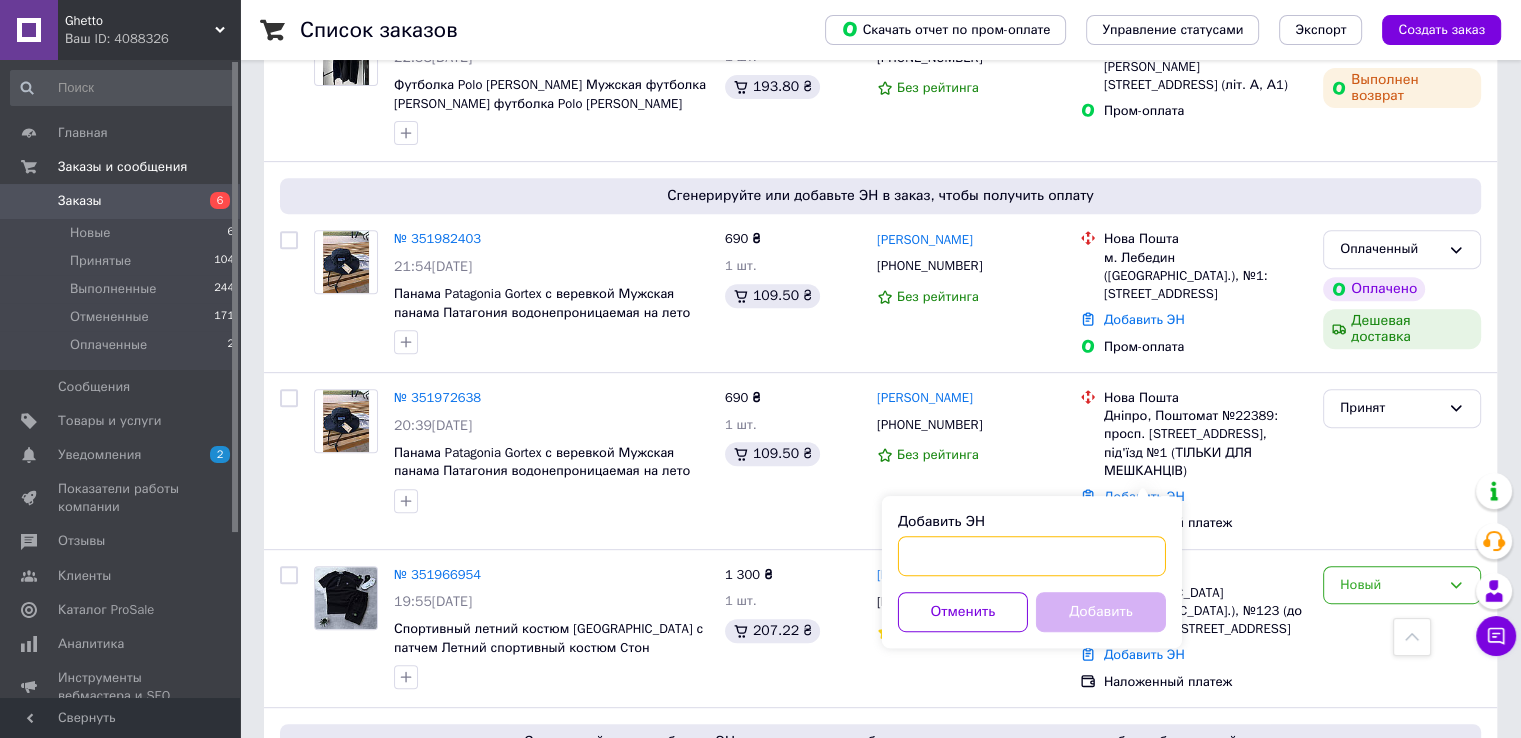 click on "Добавить ЭН" at bounding box center (1032, 556) 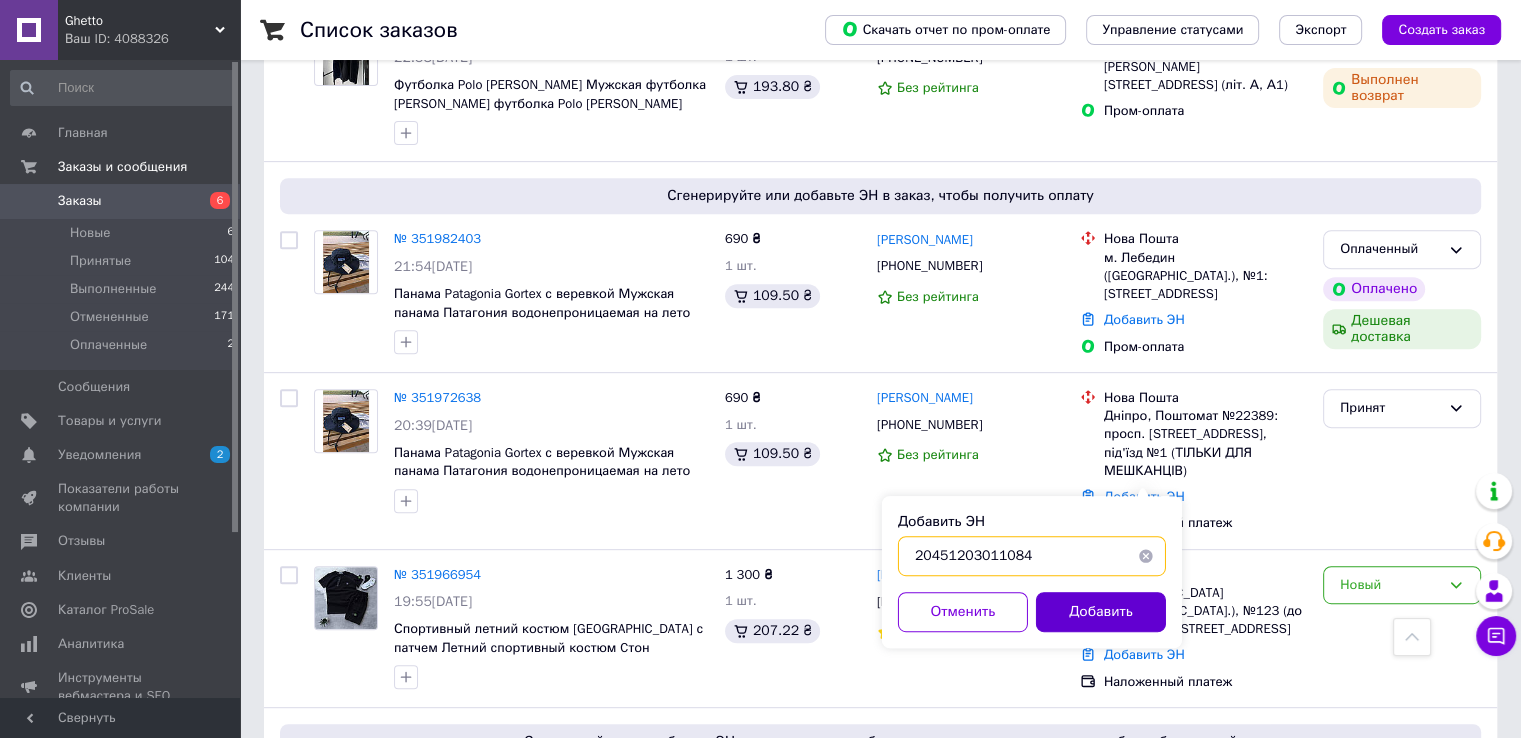 type on "20451203011084" 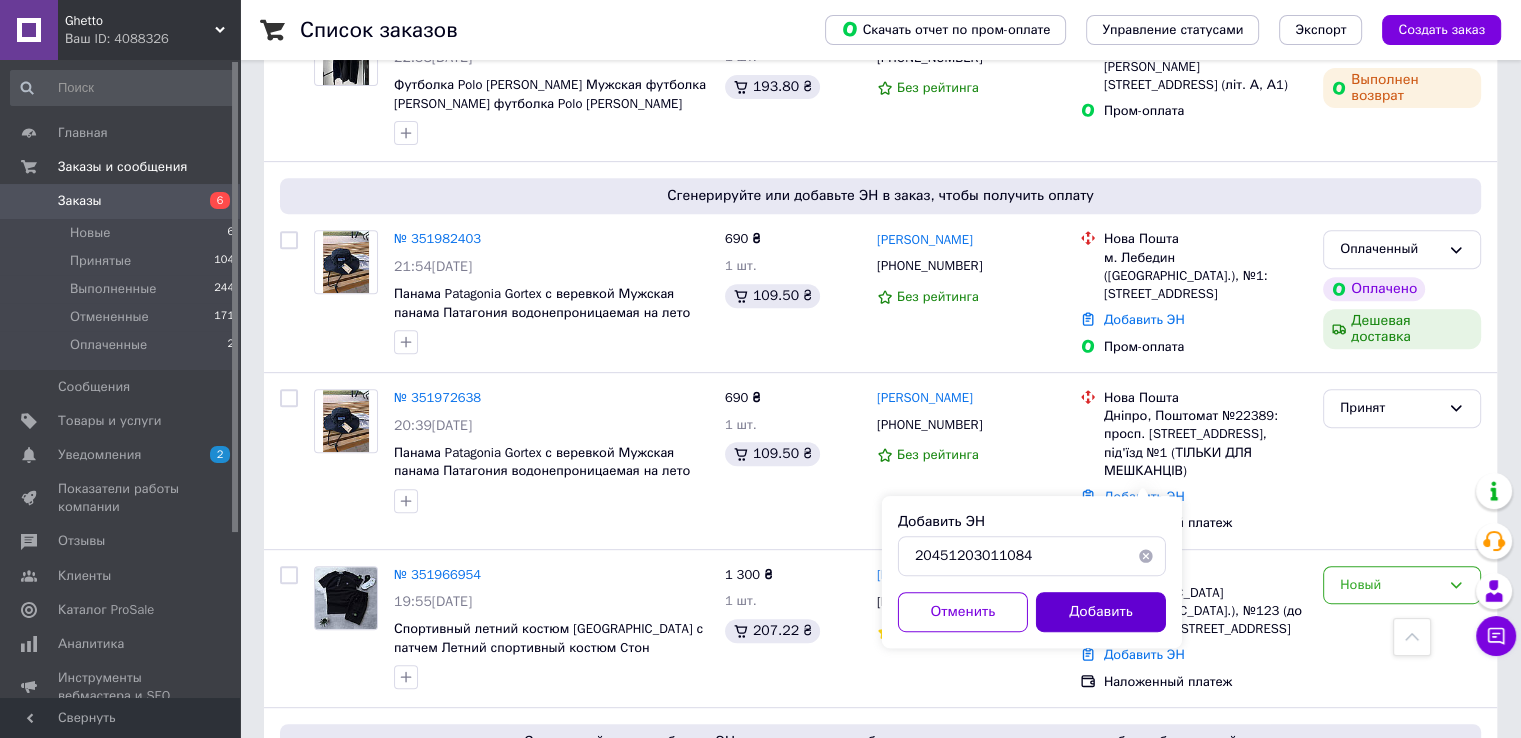 click on "Добавить" at bounding box center [1101, 612] 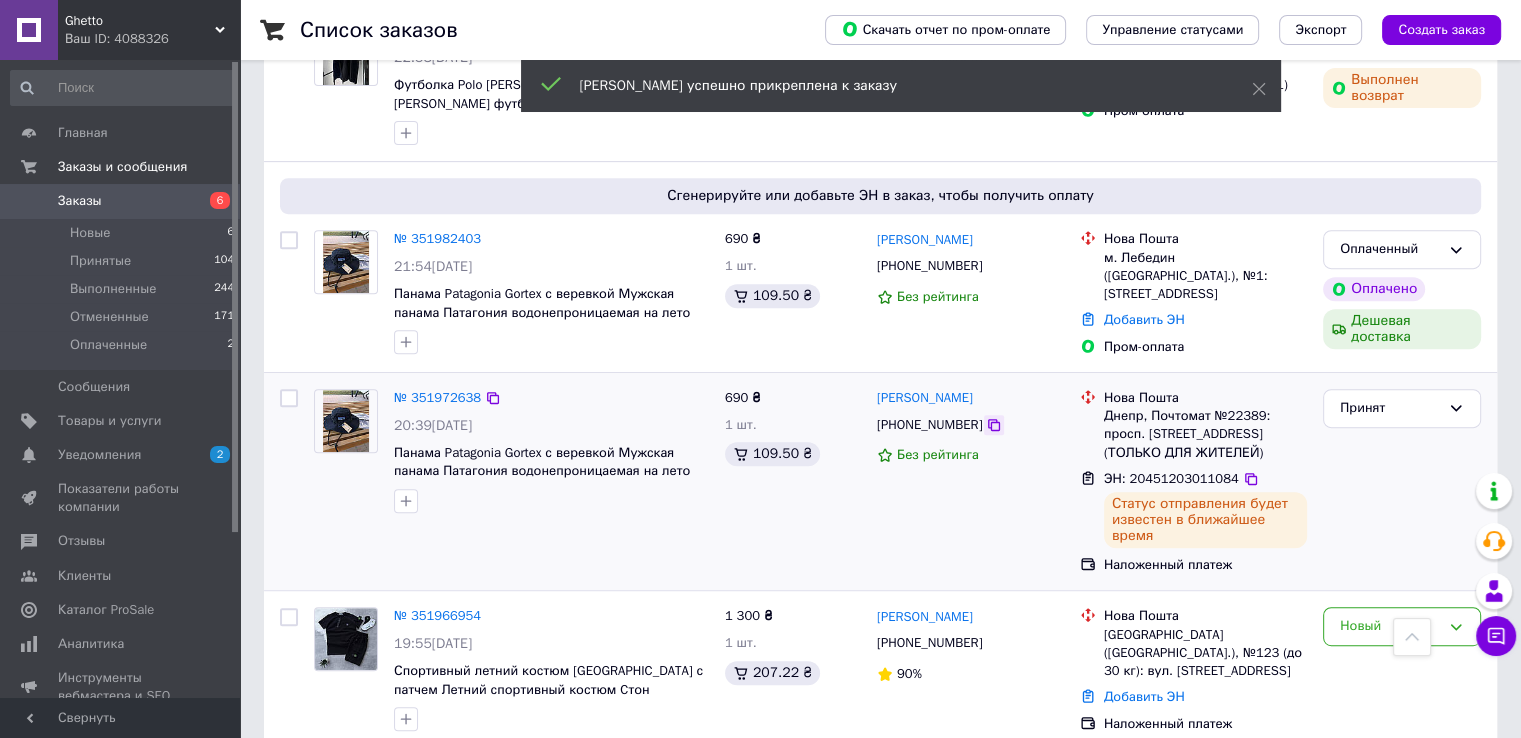 scroll, scrollTop: 704, scrollLeft: 0, axis: vertical 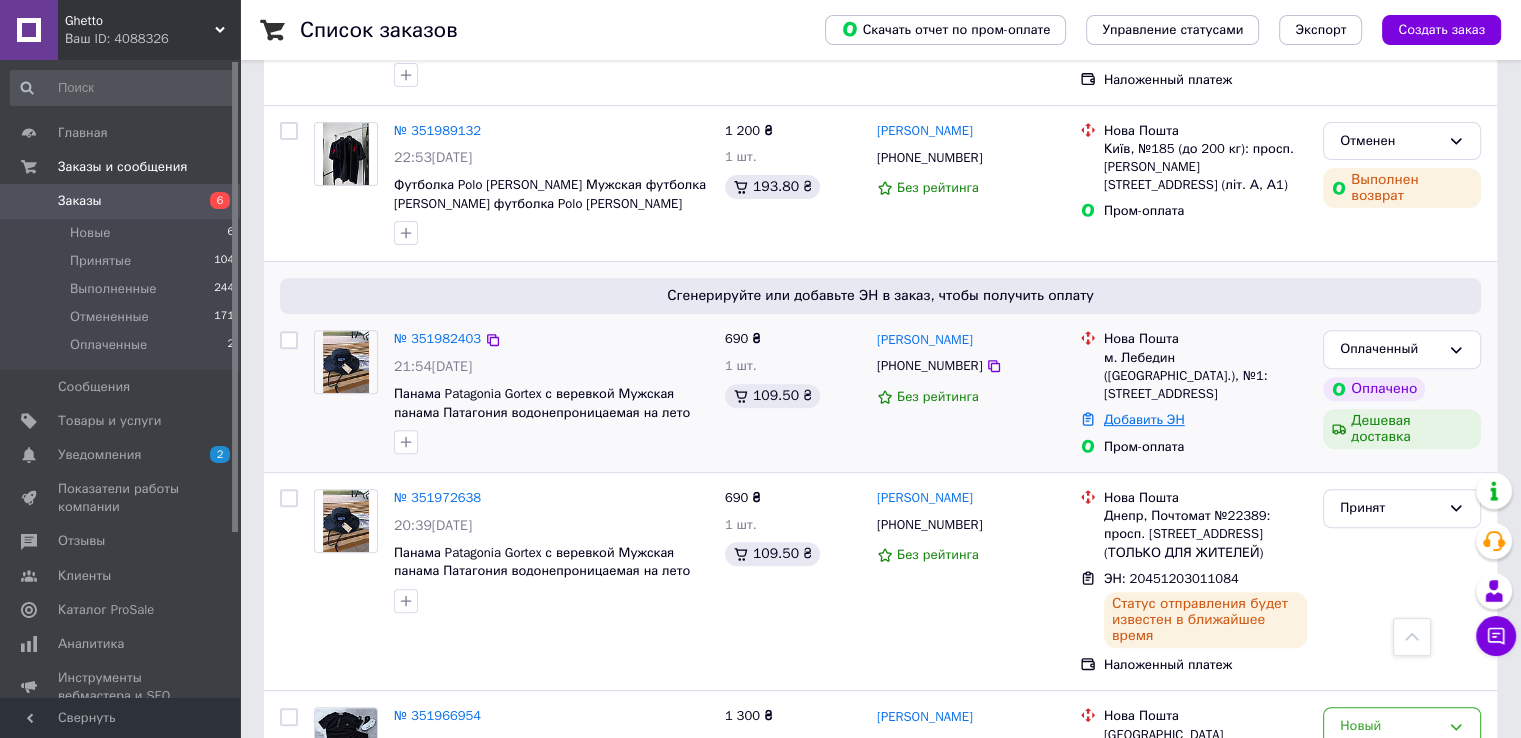 click on "Добавить ЭН" at bounding box center (1144, 419) 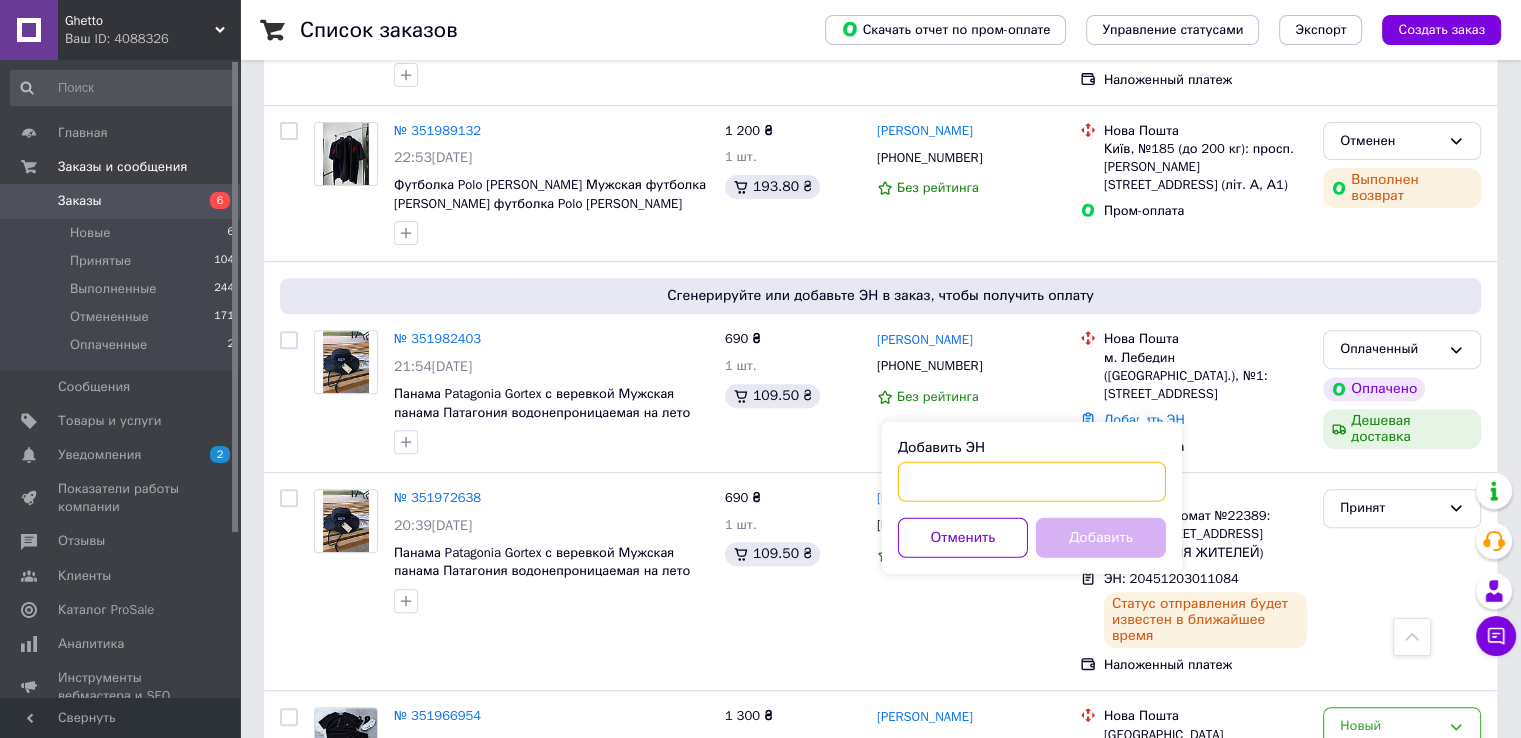 click on "Добавить ЭН" at bounding box center [1032, 482] 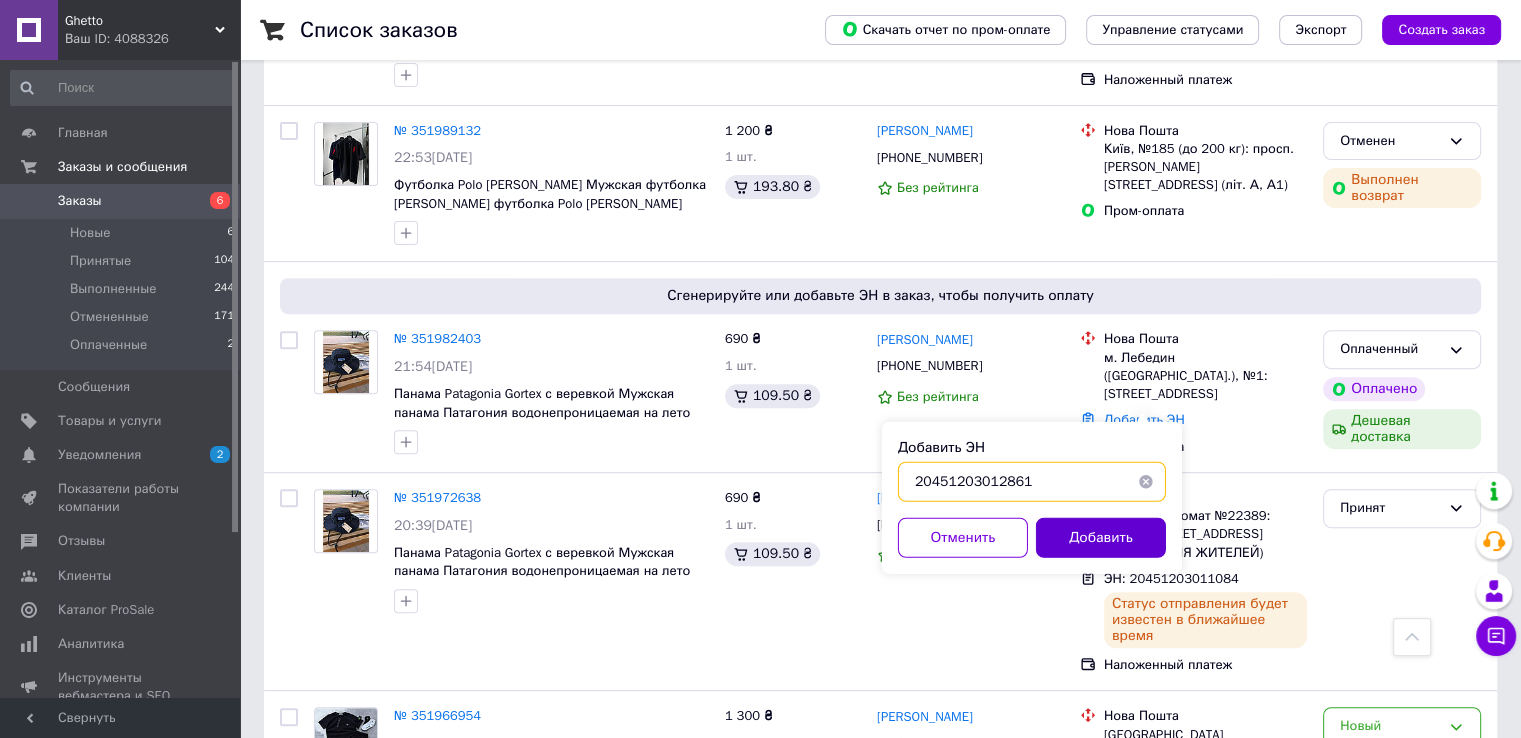 type on "20451203012861" 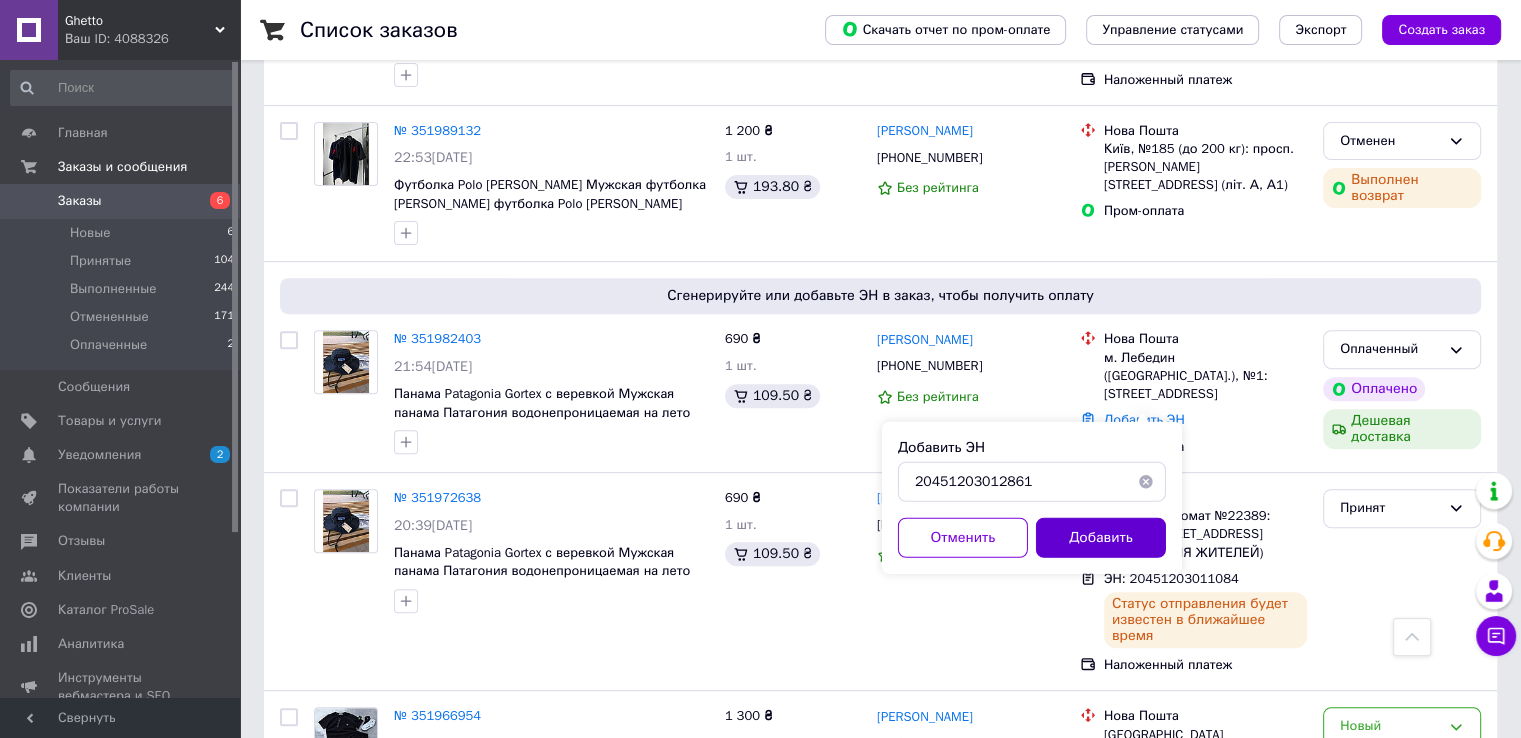 click on "Добавить" at bounding box center [1101, 538] 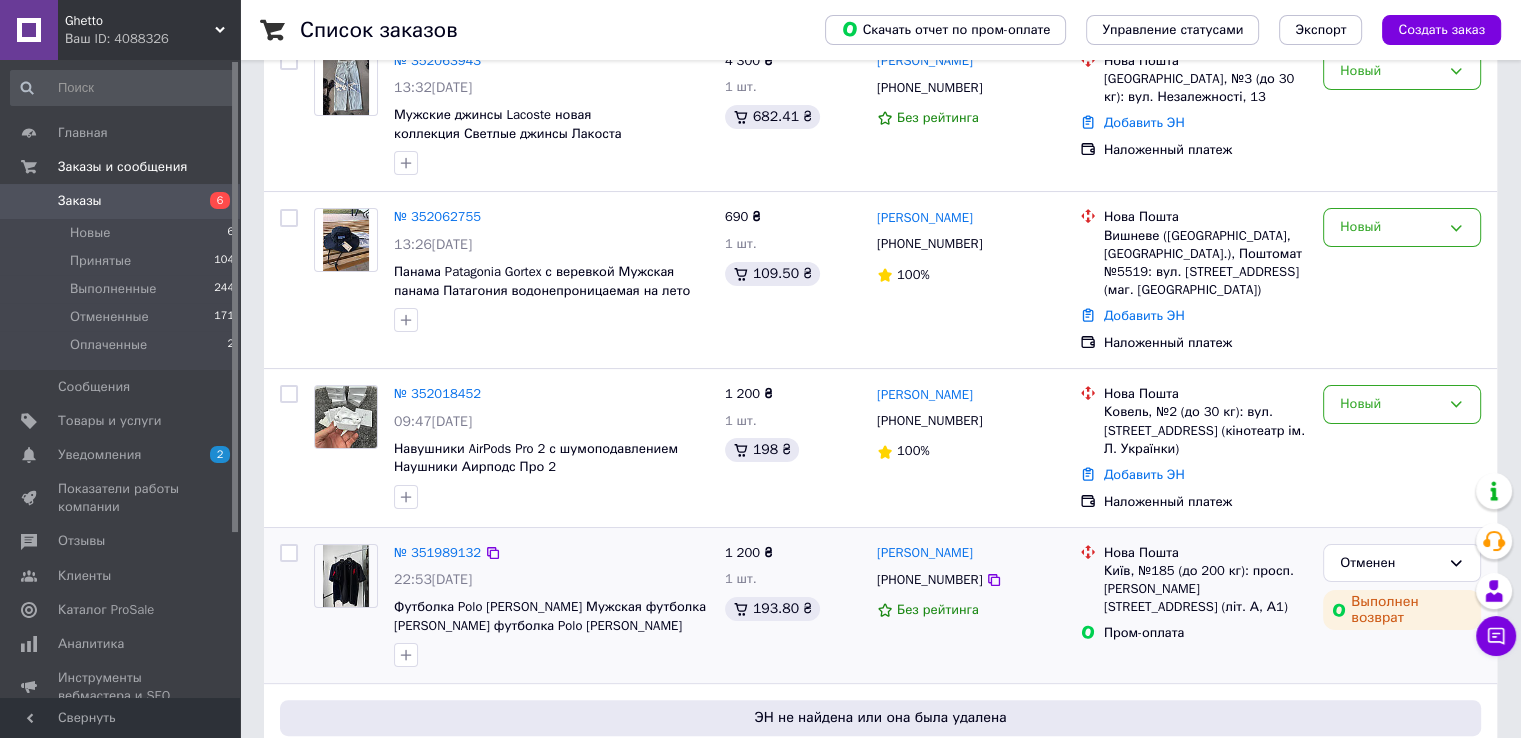 scroll, scrollTop: 304, scrollLeft: 0, axis: vertical 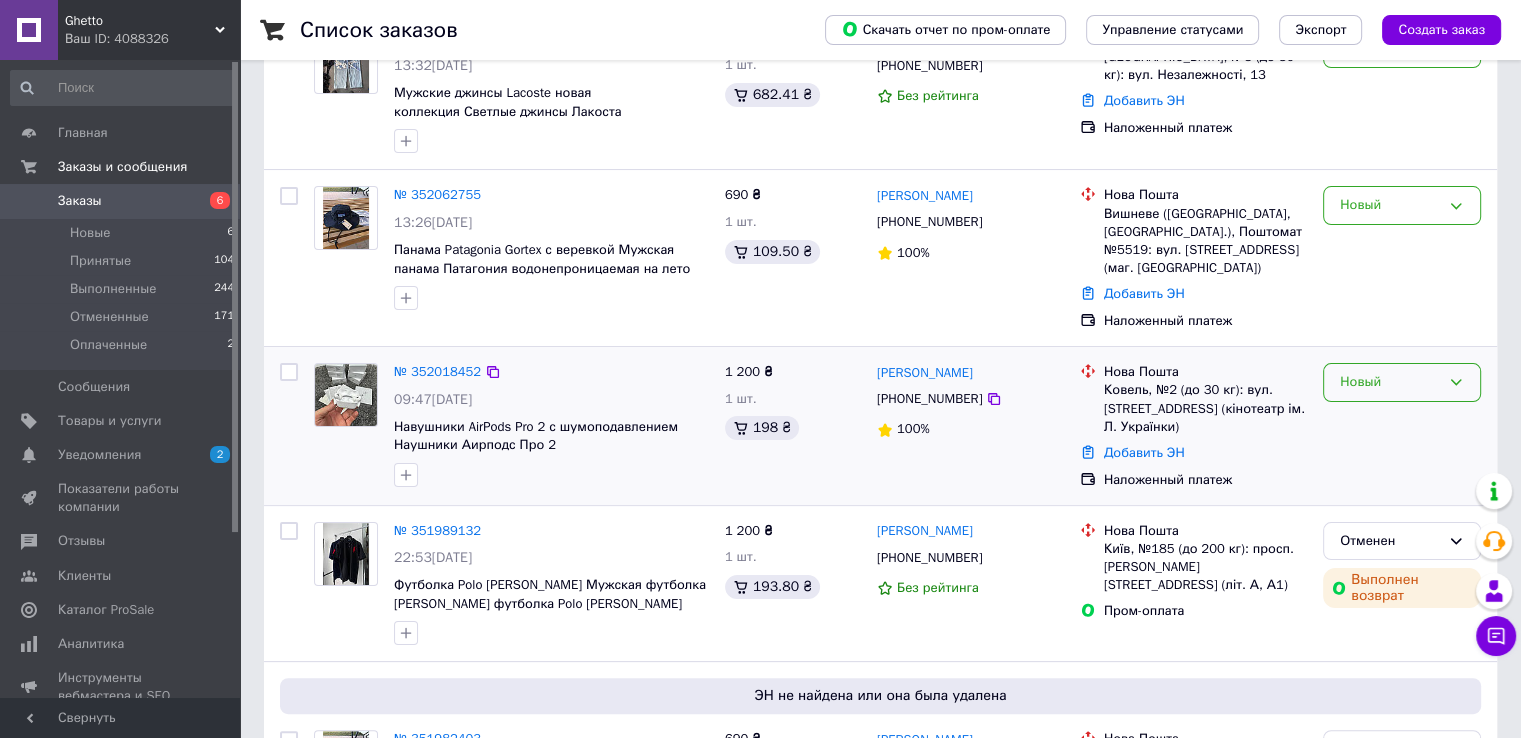 click on "Новый" at bounding box center [1390, 382] 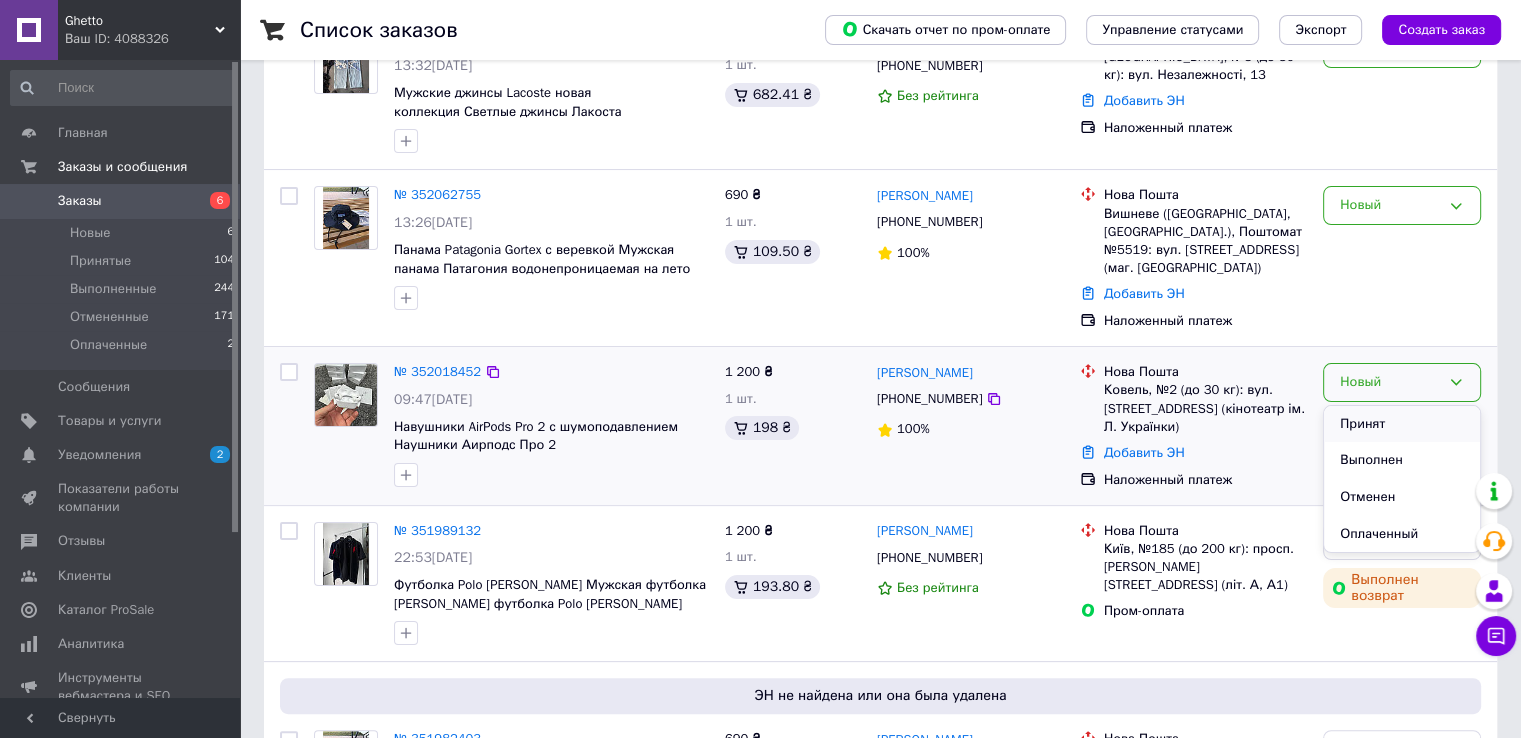 click on "Принят" at bounding box center (1402, 424) 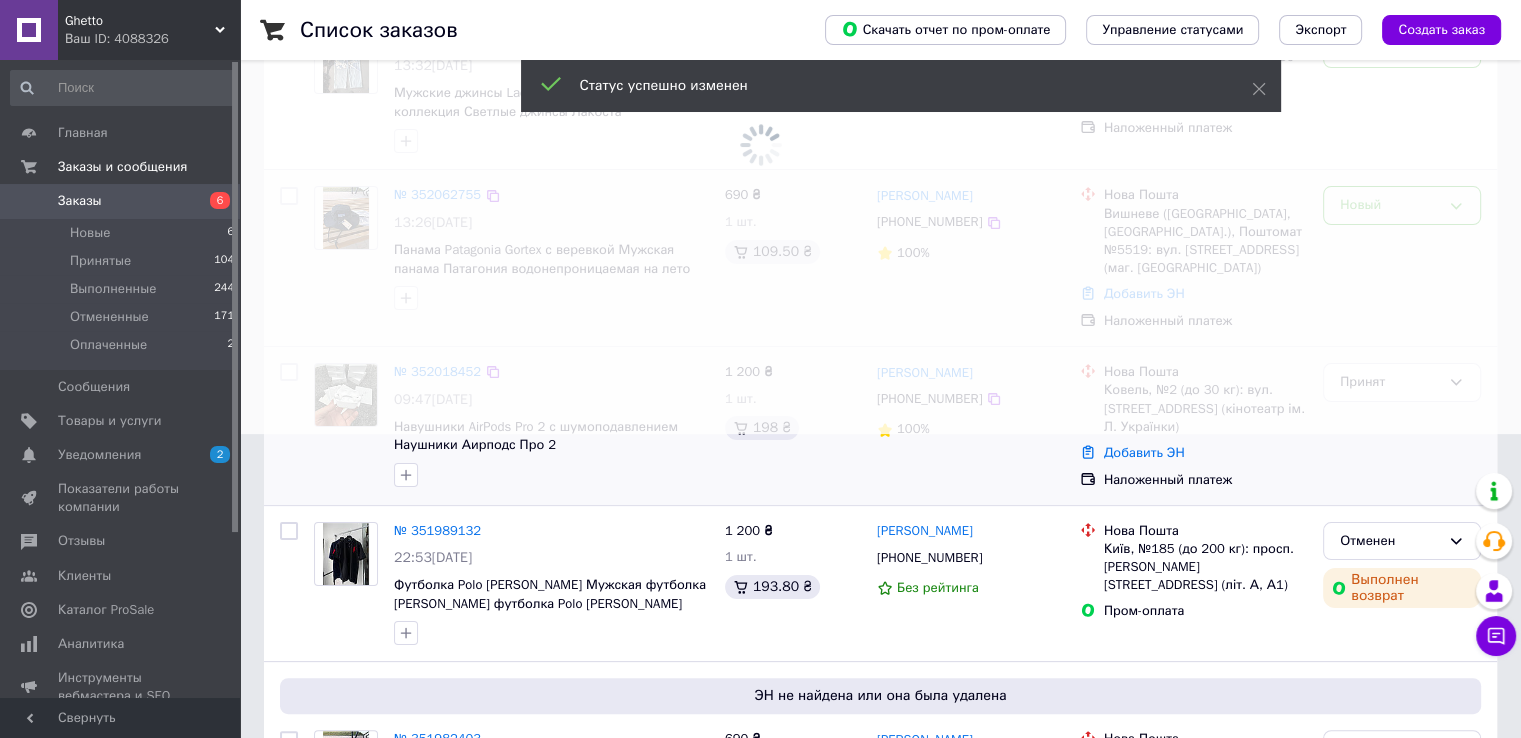 click at bounding box center (760, 65) 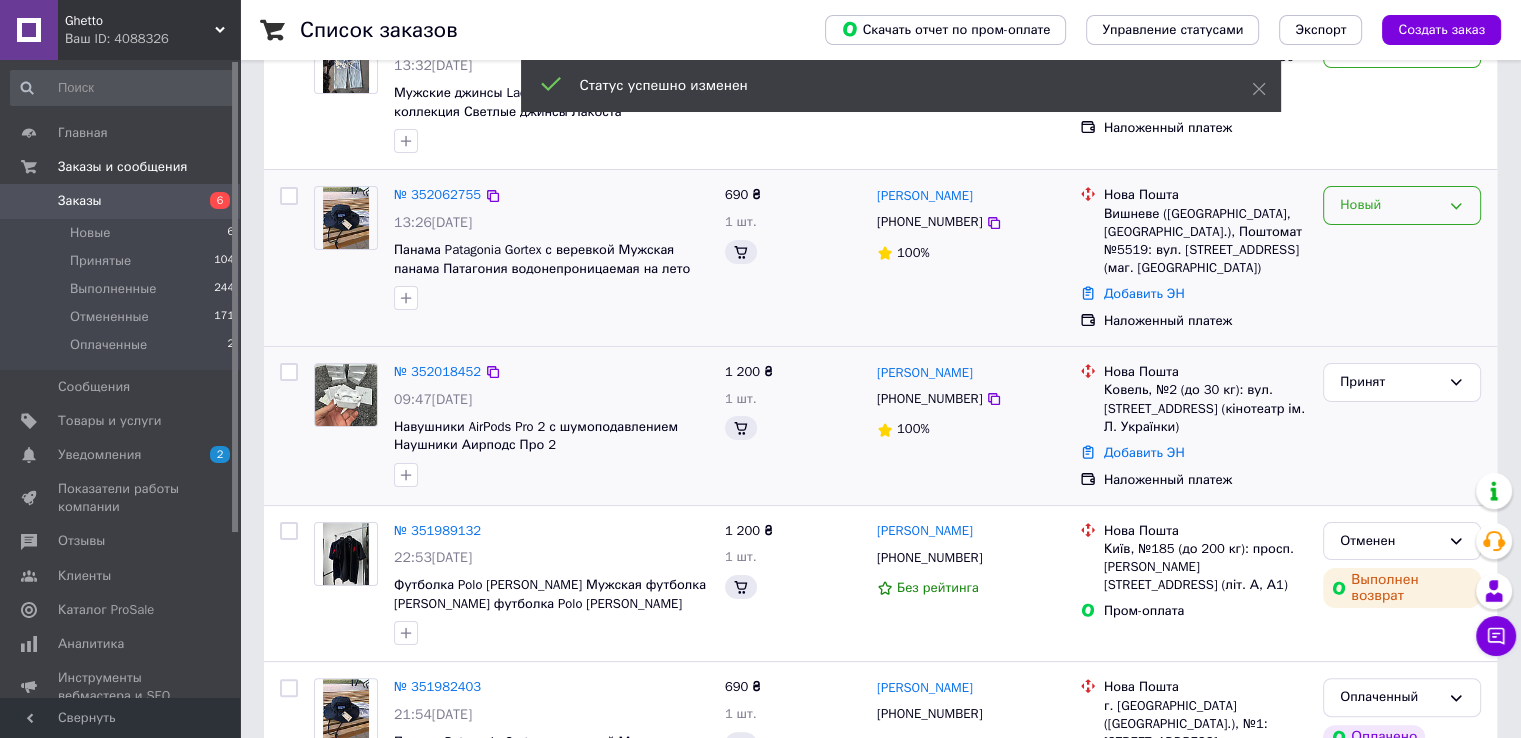 click on "Новый" at bounding box center (1390, 205) 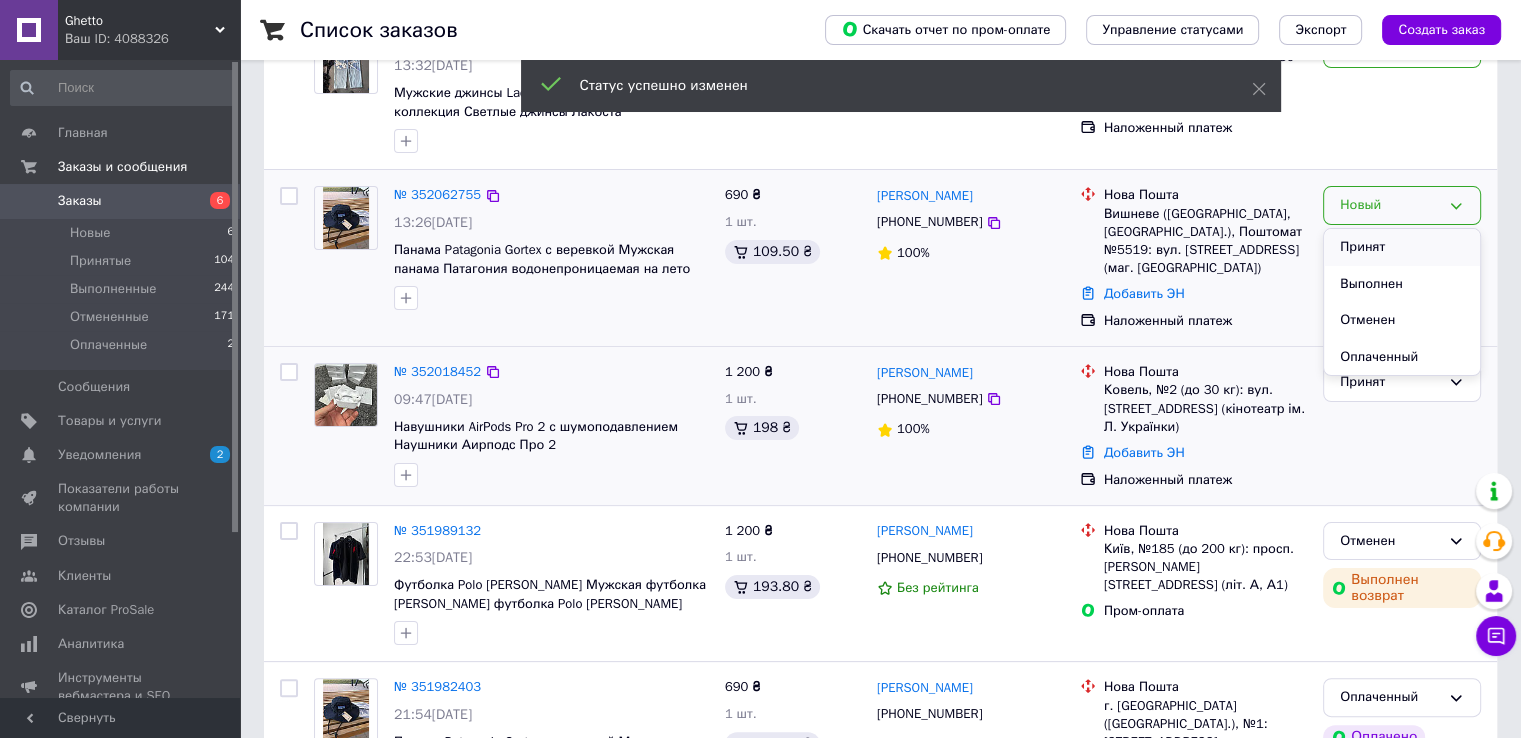 click on "Принят" at bounding box center [1402, 247] 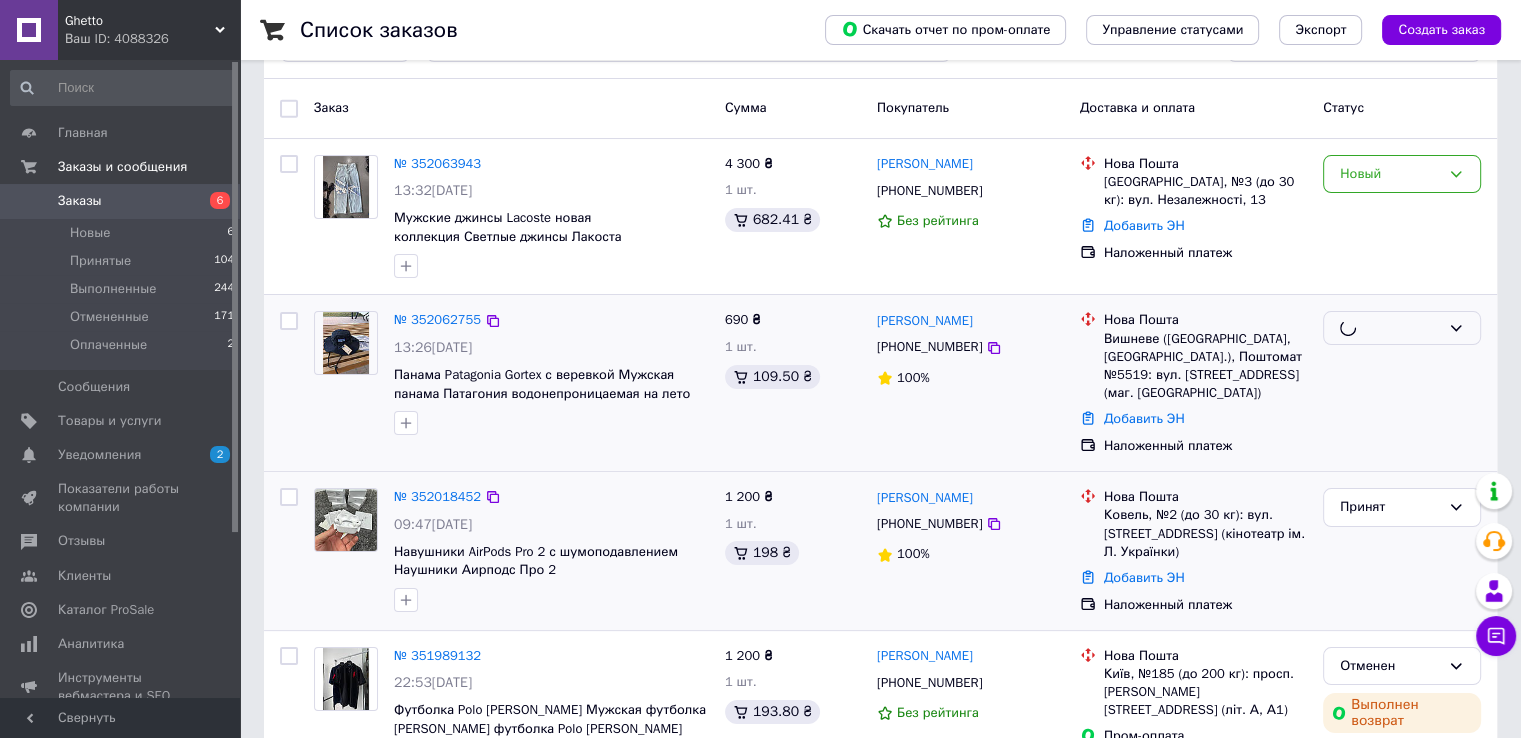 scroll, scrollTop: 4, scrollLeft: 0, axis: vertical 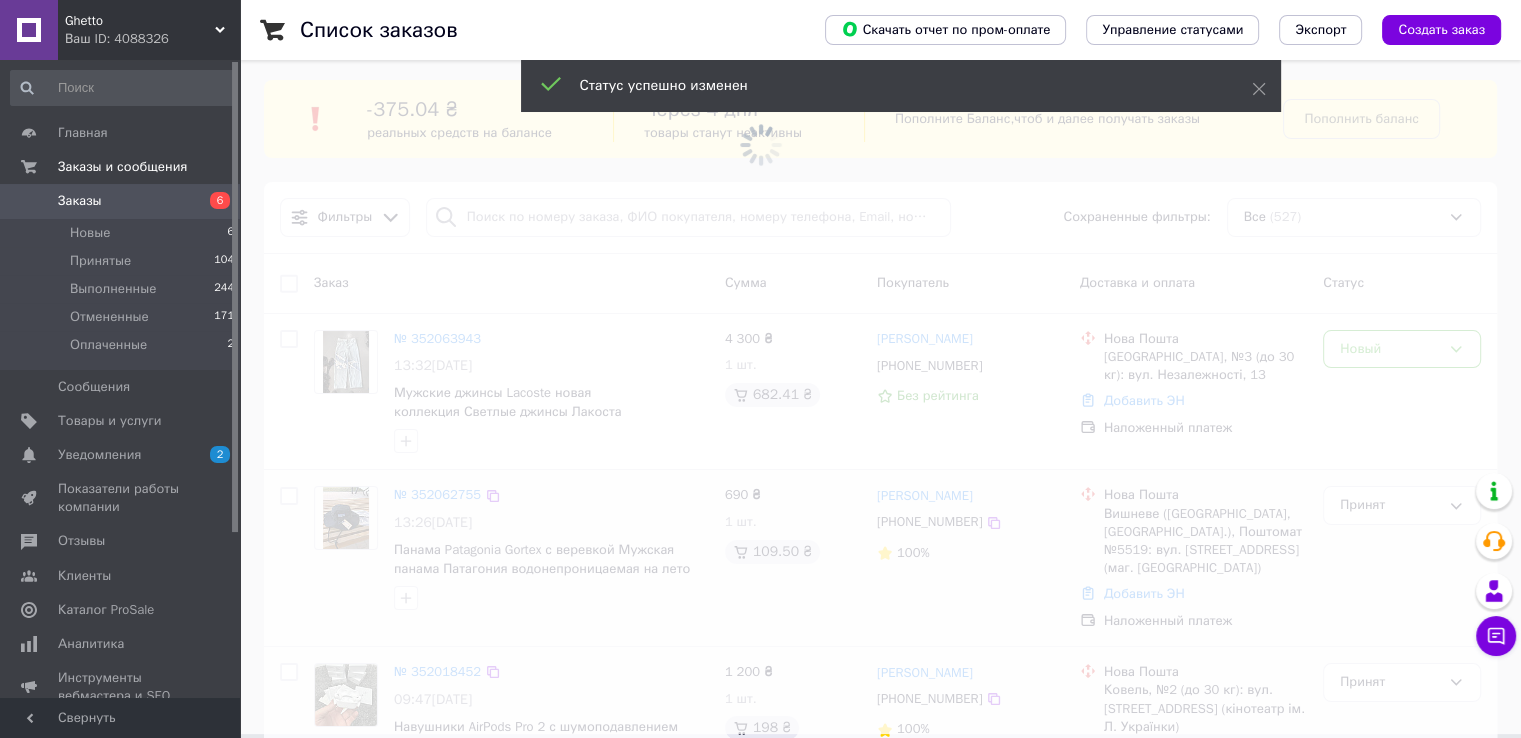 click at bounding box center (760, 365) 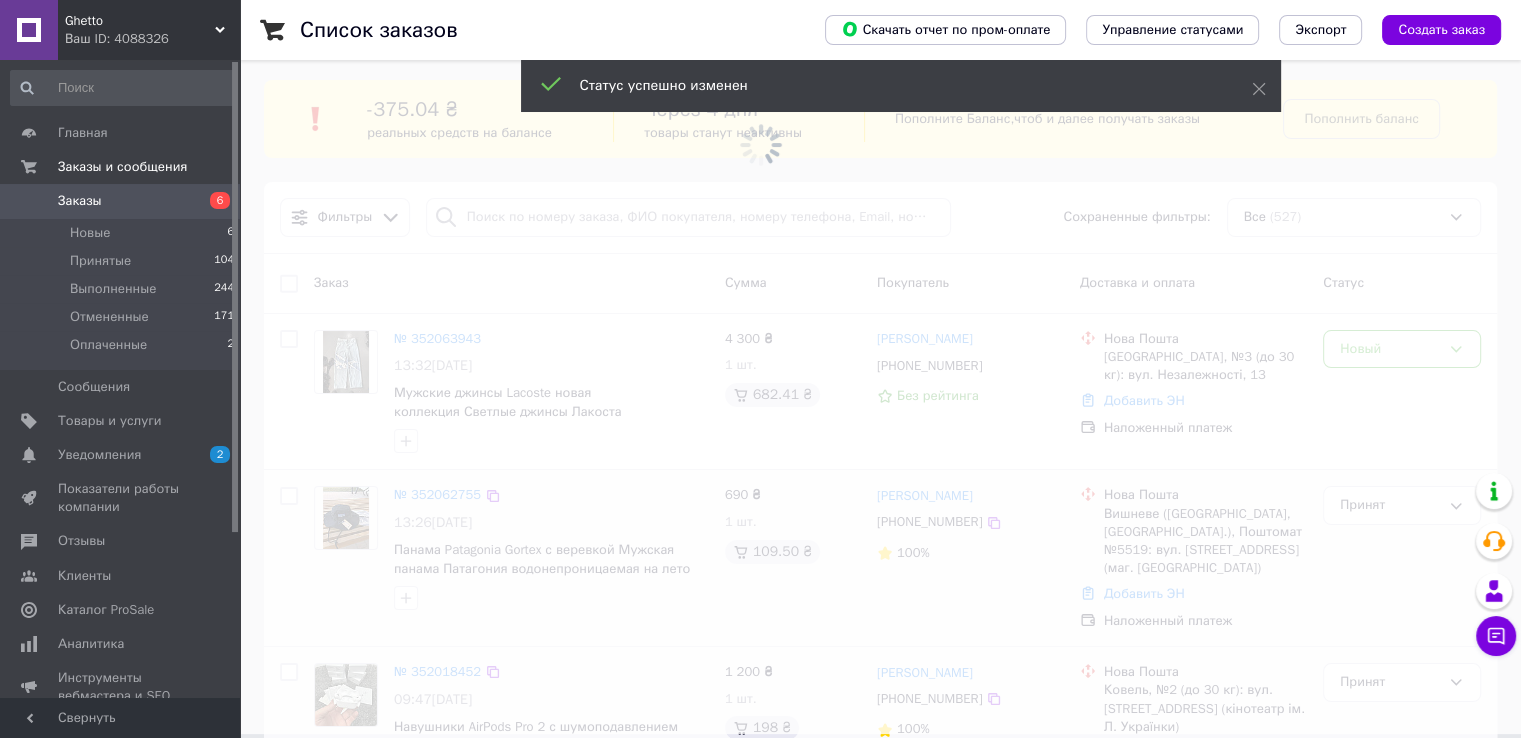 click at bounding box center (760, 365) 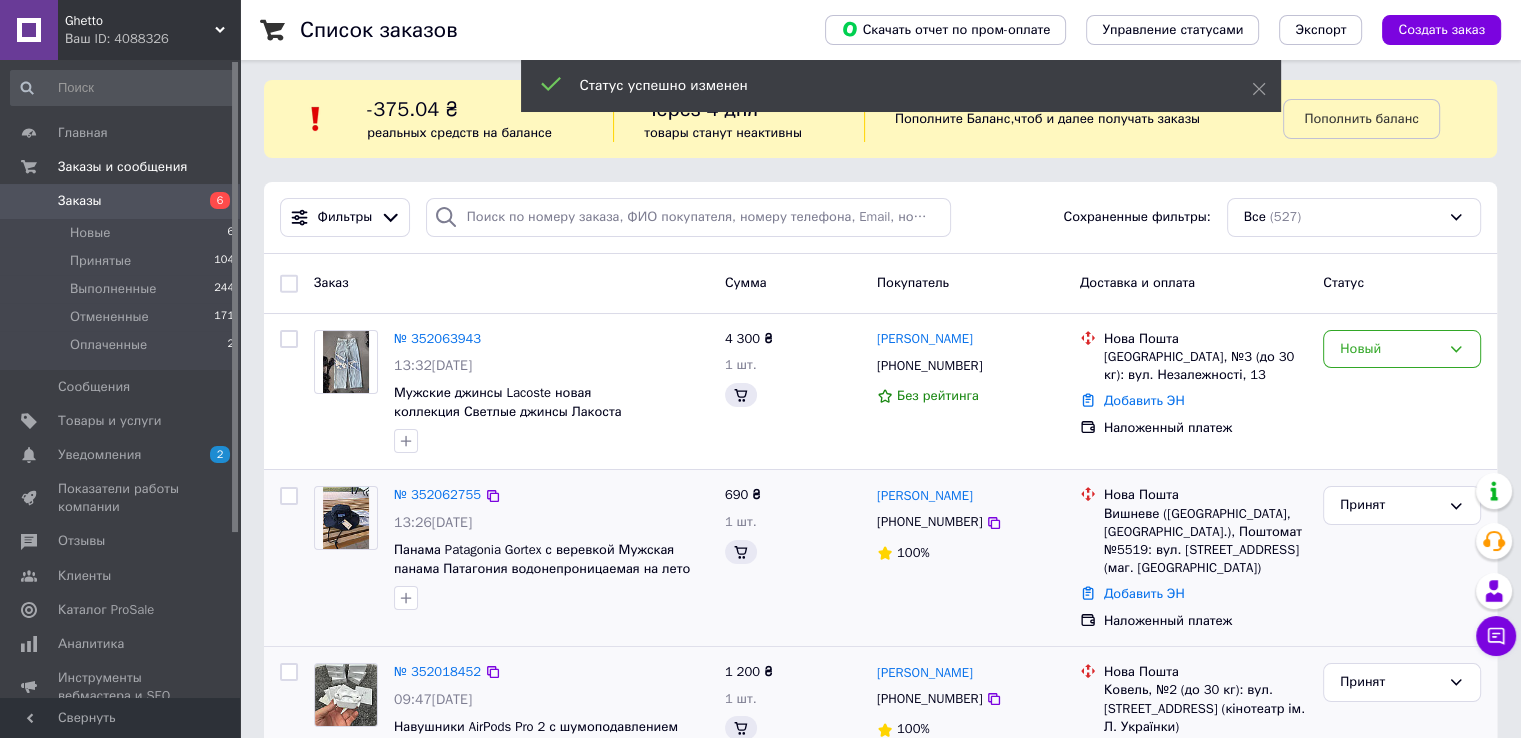 click on "Новый" at bounding box center [1390, 349] 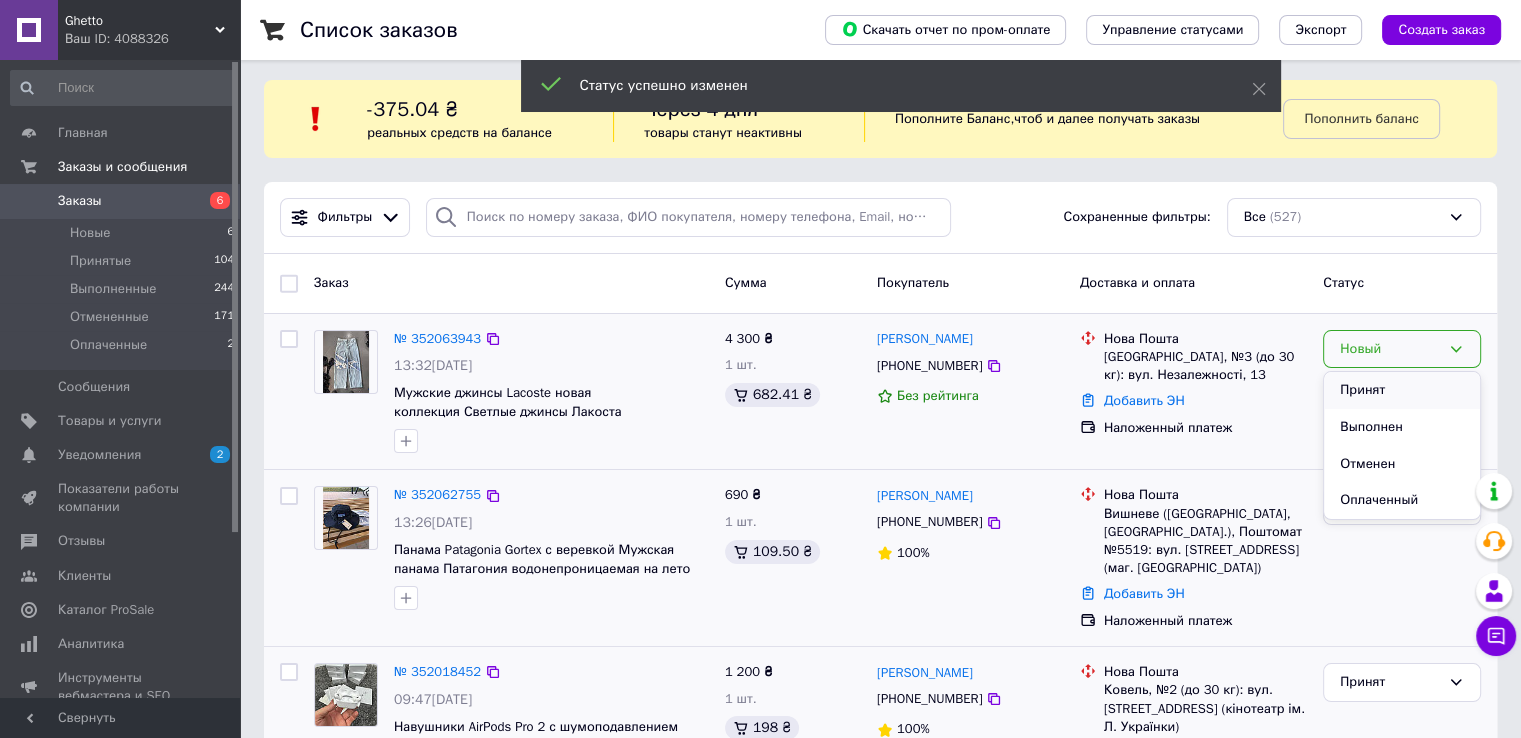click on "Принят" at bounding box center [1402, 390] 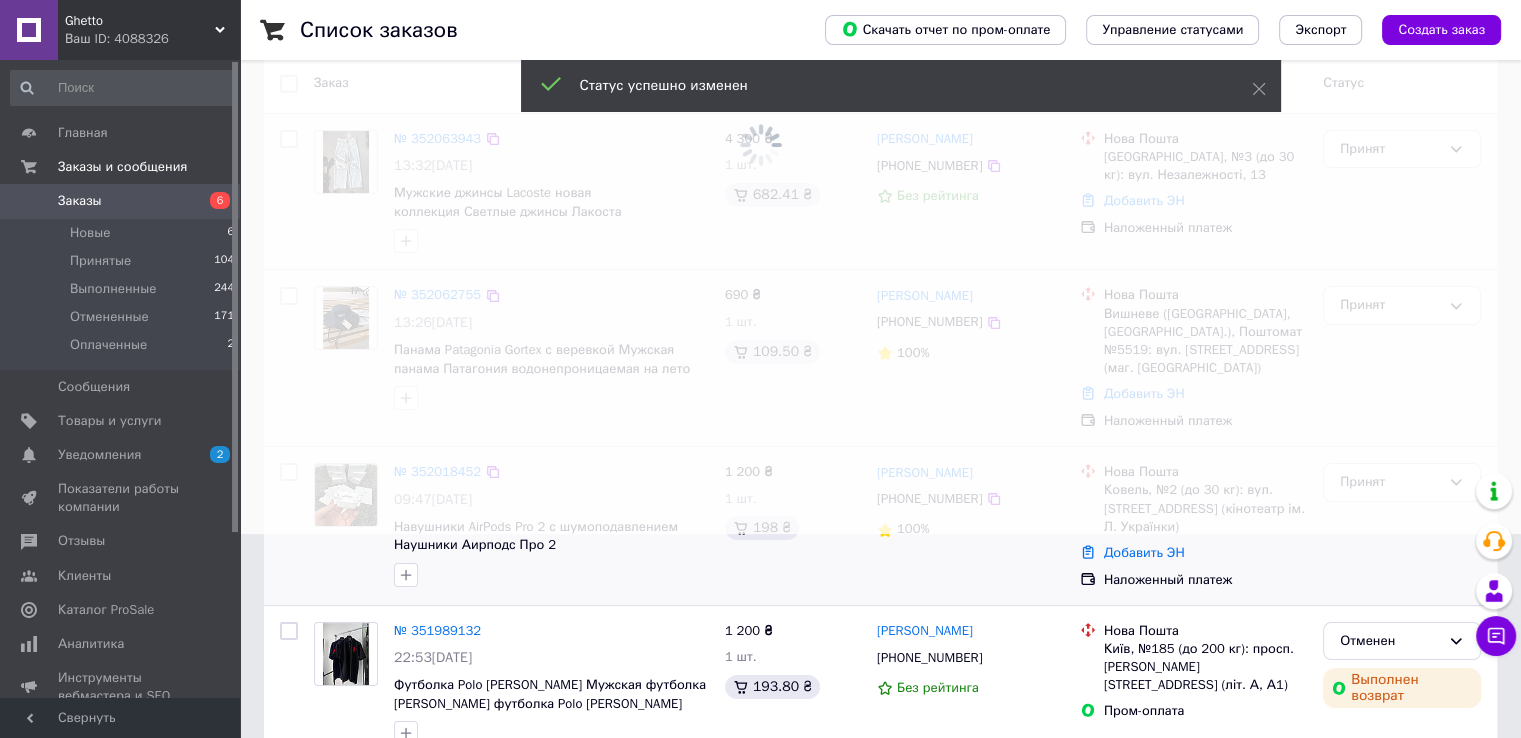 scroll, scrollTop: 304, scrollLeft: 0, axis: vertical 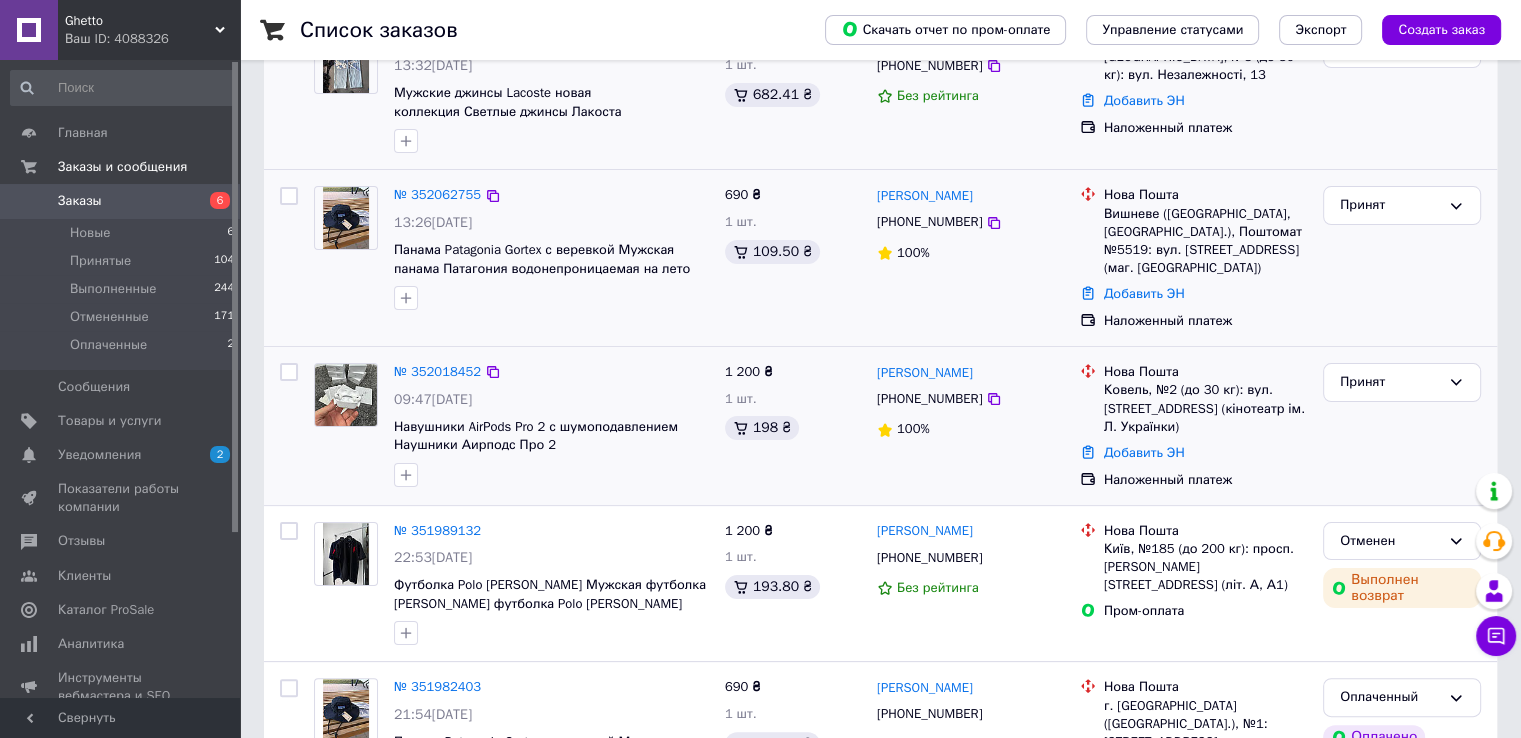 click on "Заказы" at bounding box center (121, 201) 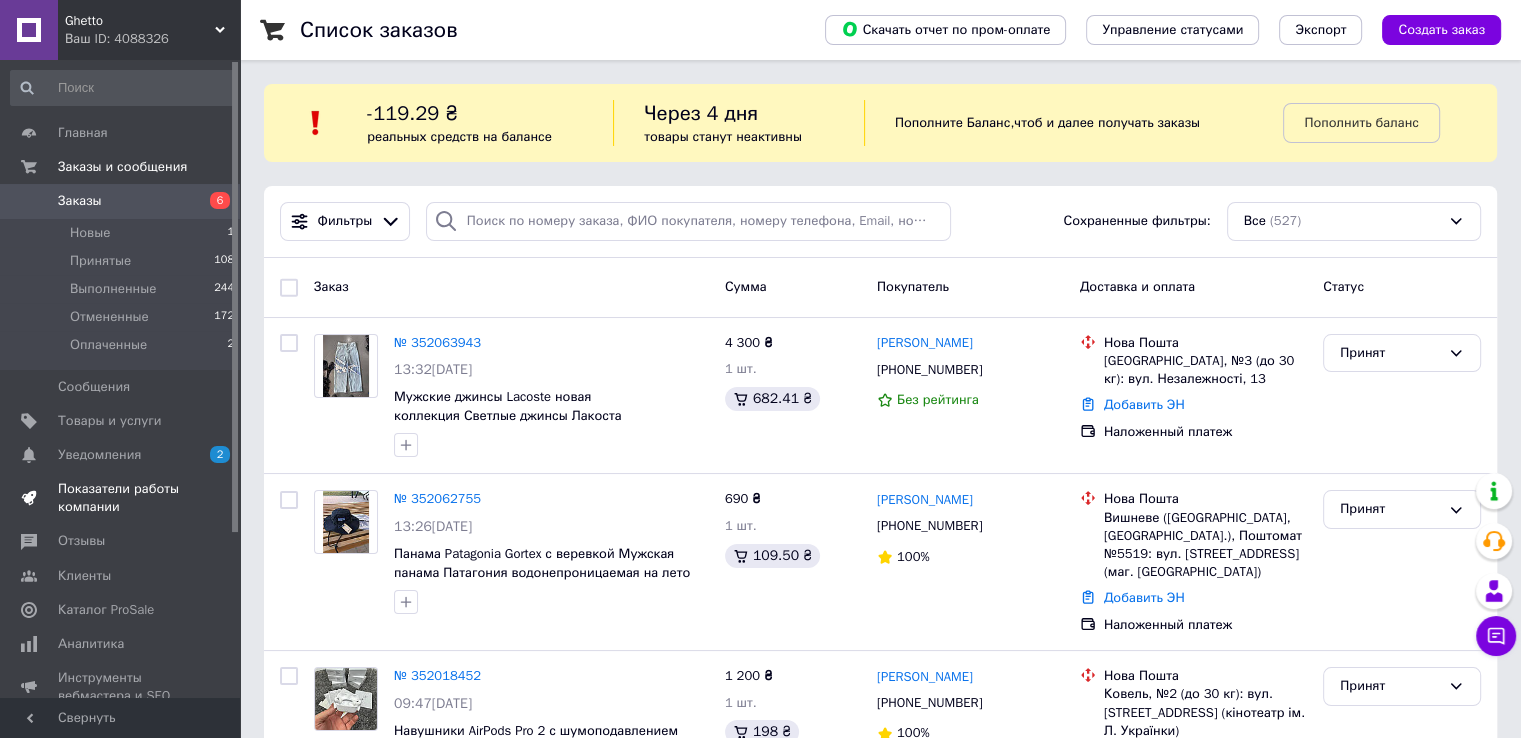 click on "Показатели работы компании" at bounding box center (121, 498) 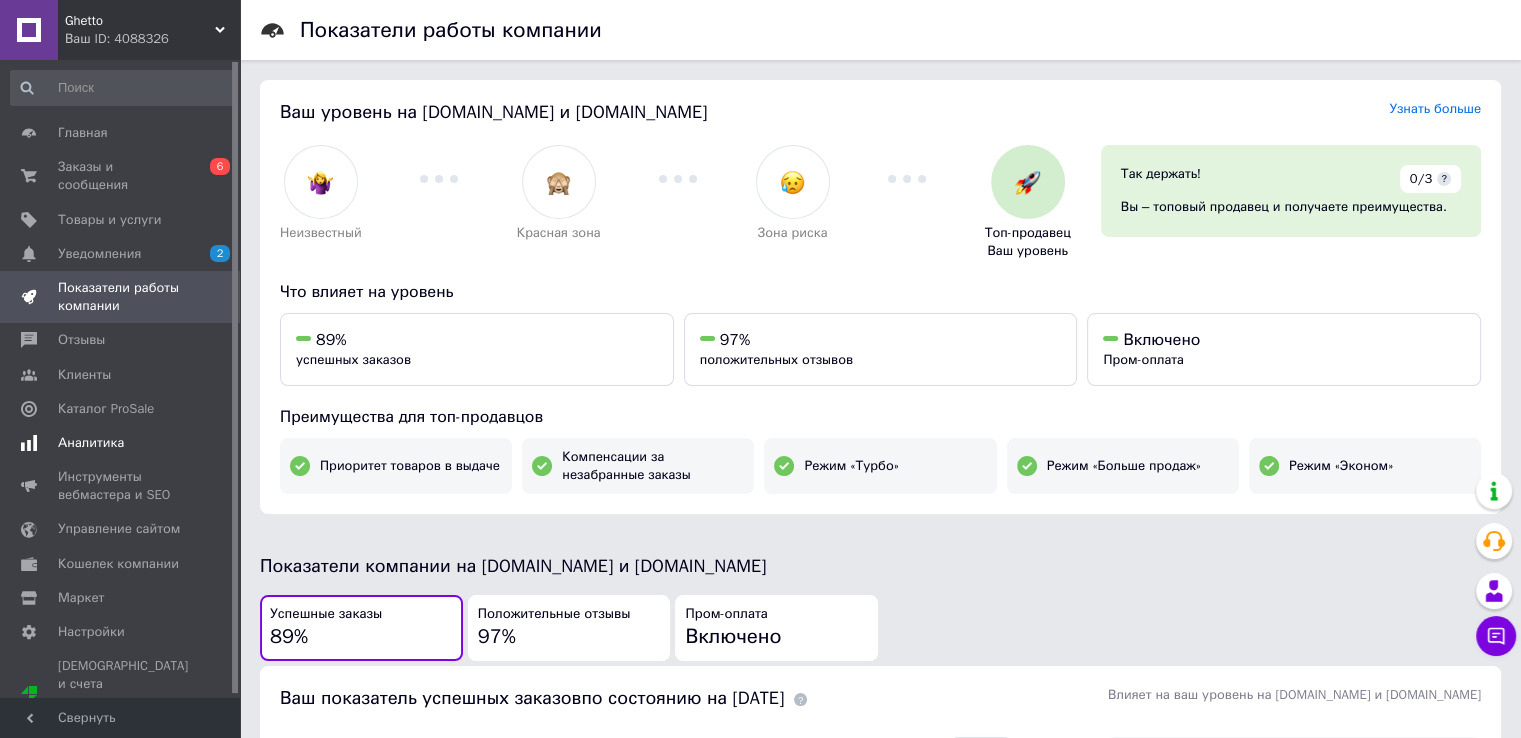 click on "Аналитика" at bounding box center [121, 443] 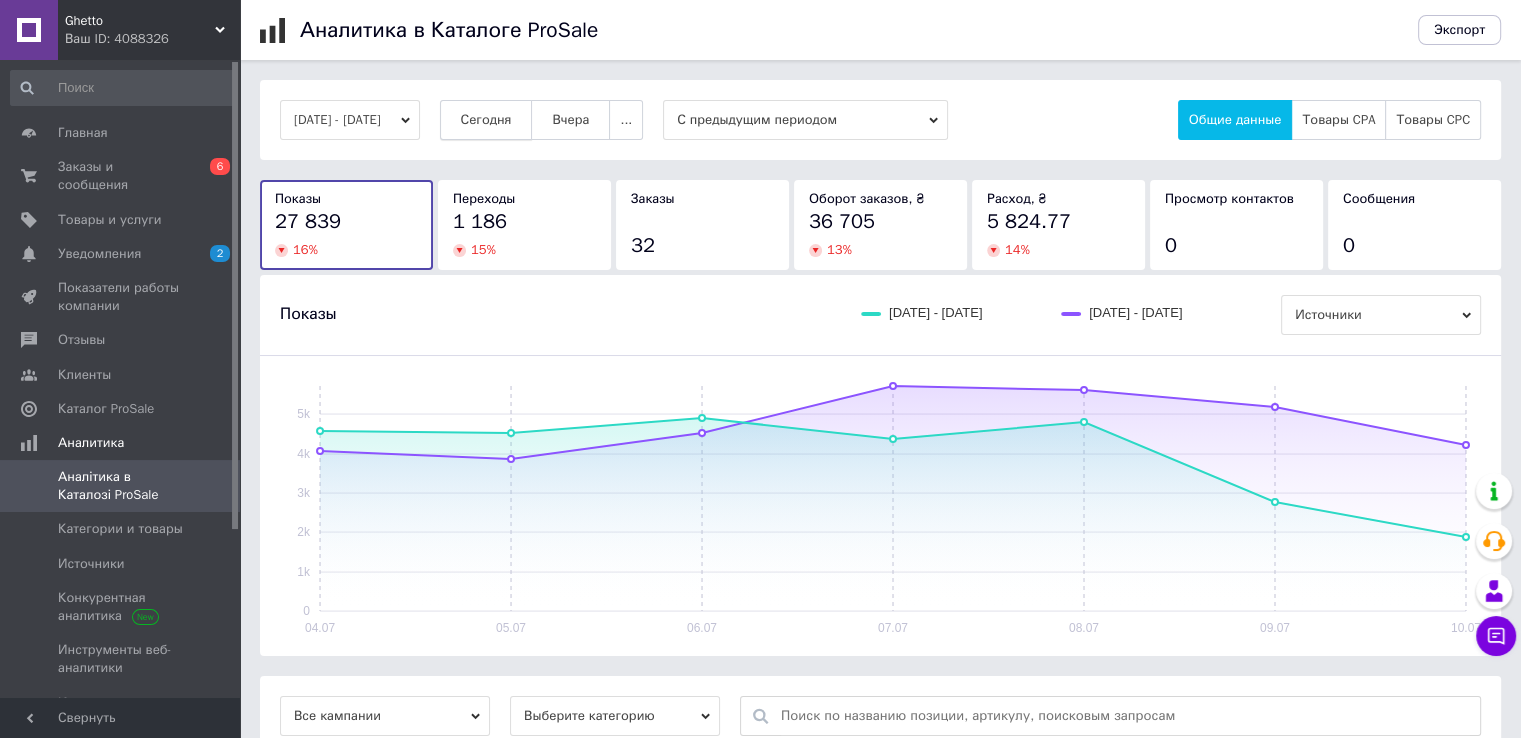 click on "Сегодня" at bounding box center [486, 120] 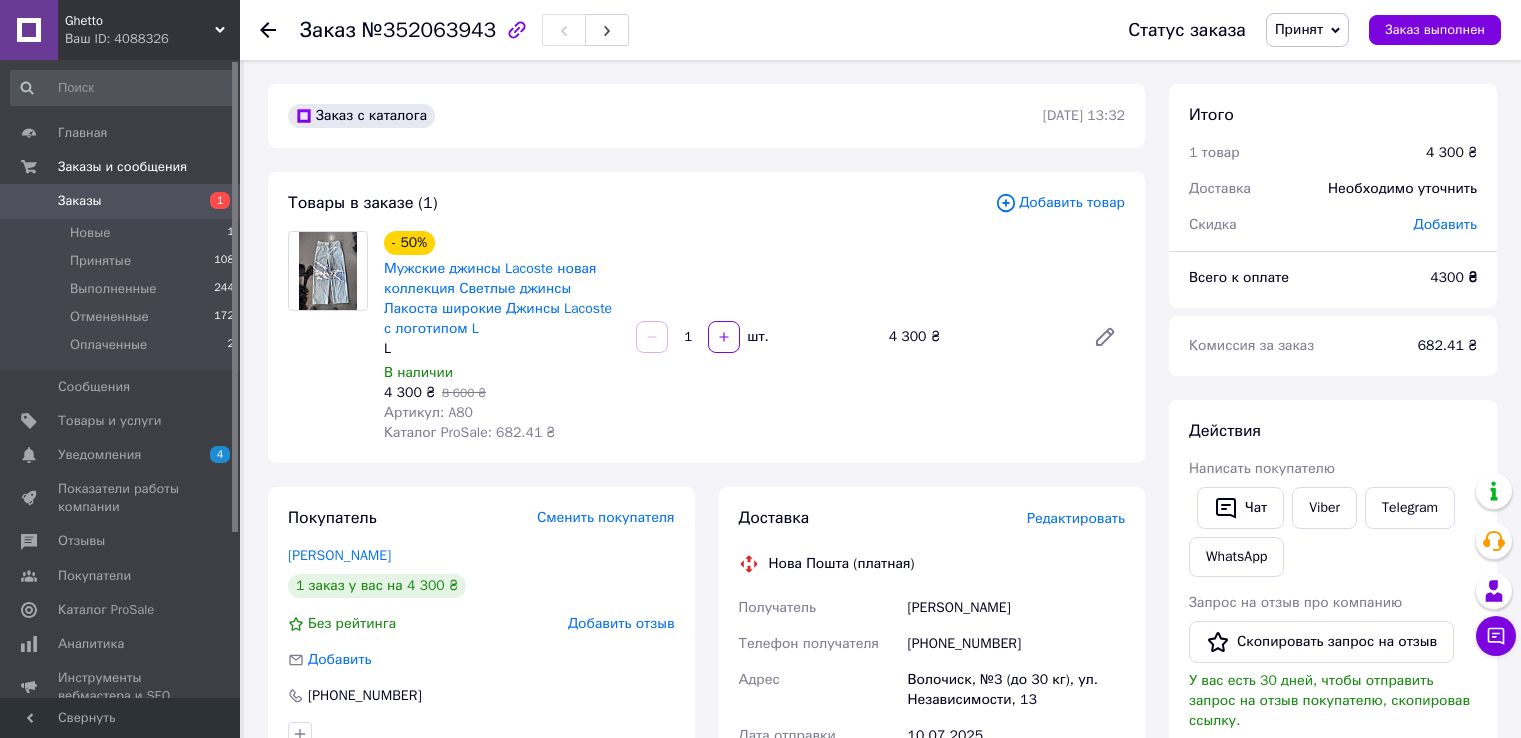 scroll, scrollTop: 0, scrollLeft: 0, axis: both 